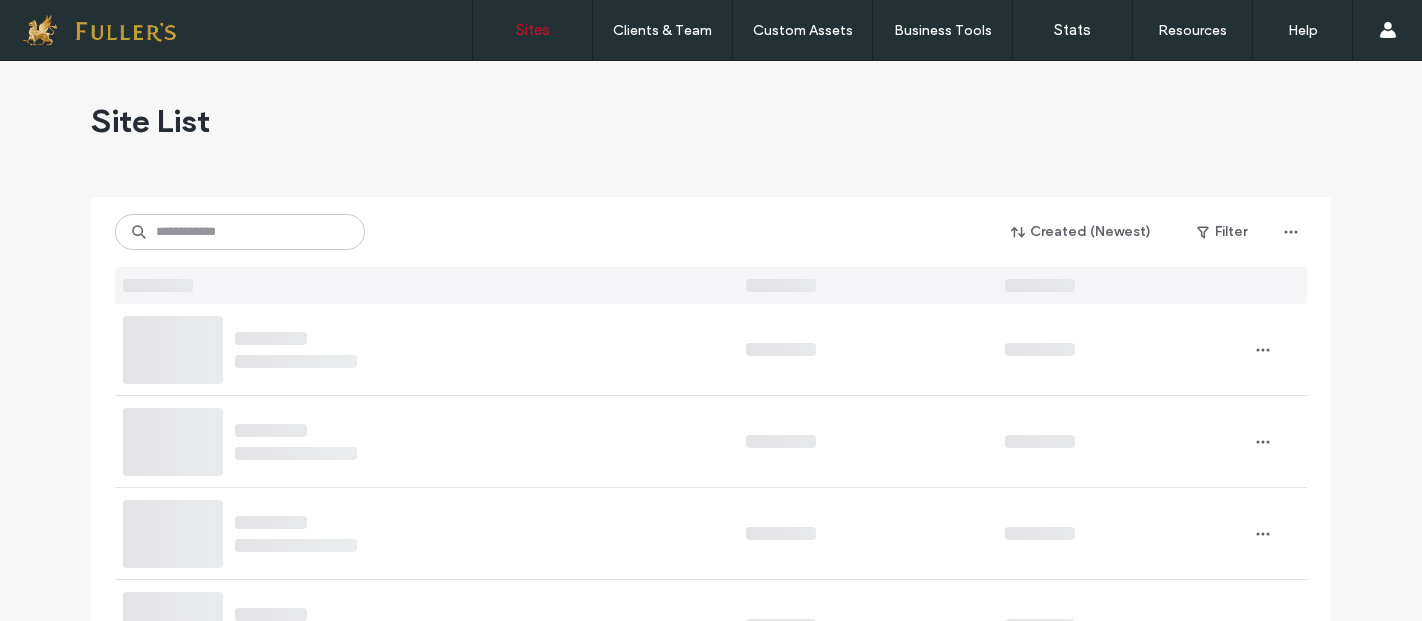 scroll, scrollTop: 0, scrollLeft: 0, axis: both 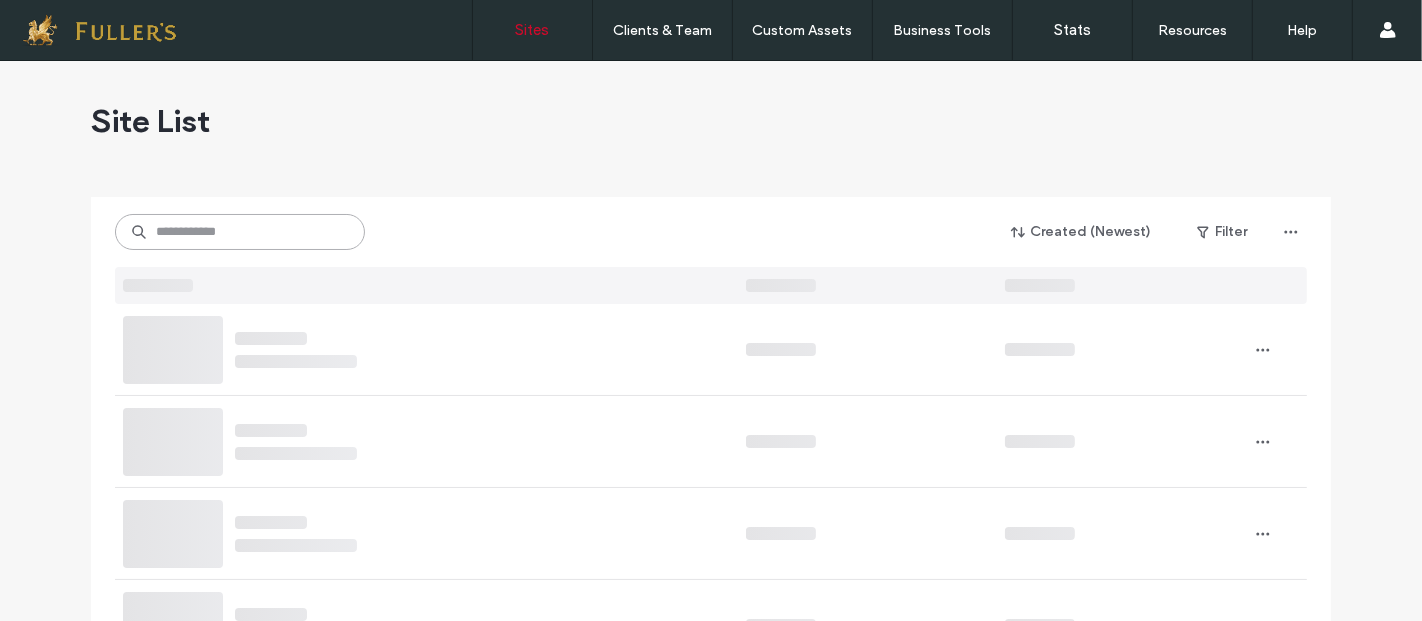 click at bounding box center [240, 232] 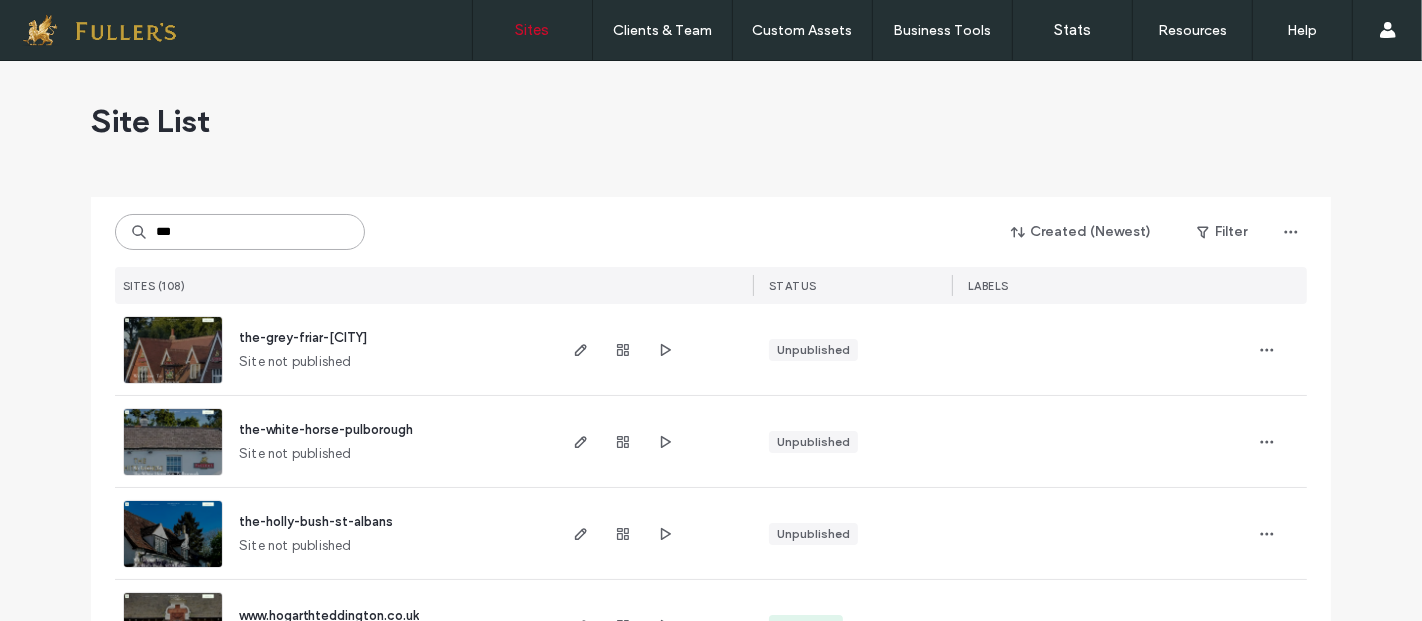 scroll, scrollTop: 0, scrollLeft: 0, axis: both 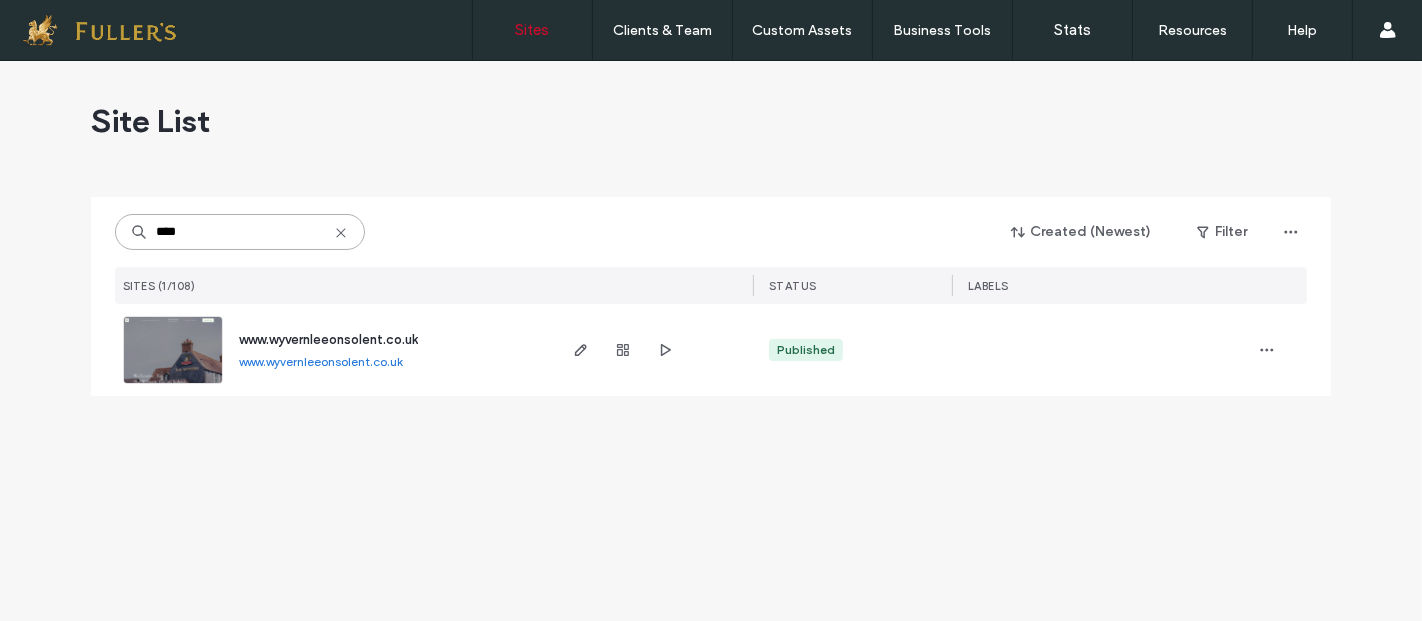 type on "****" 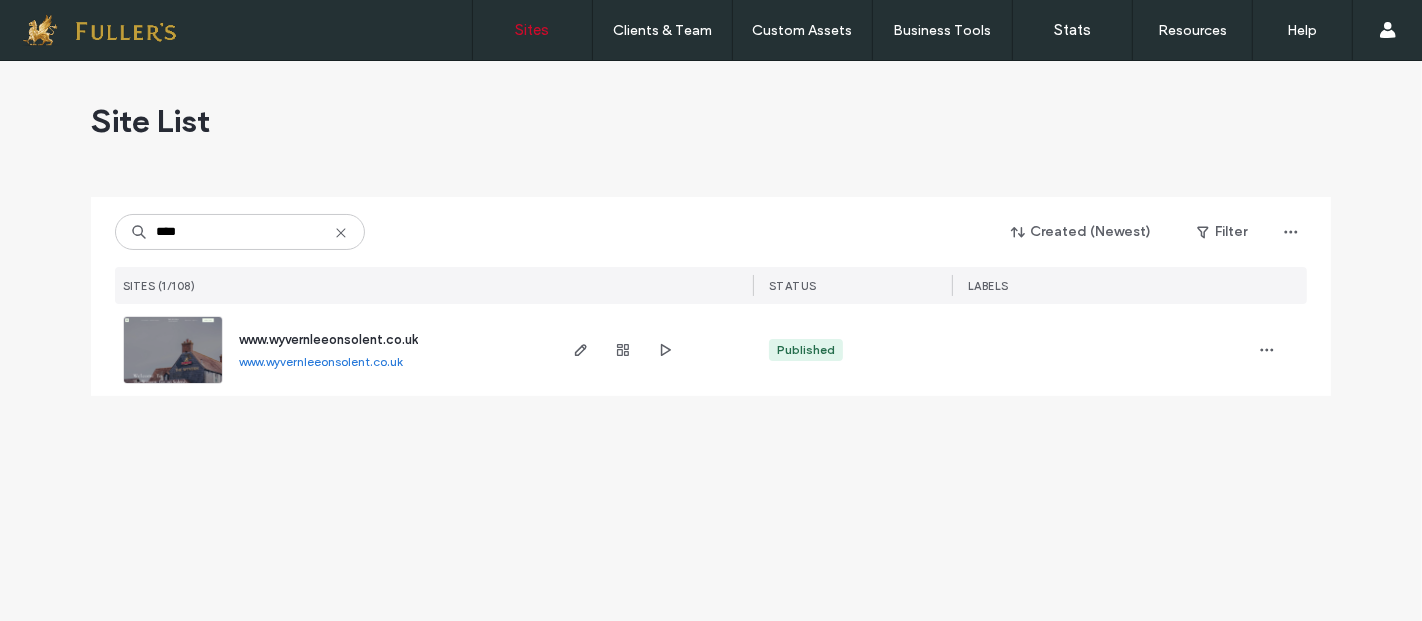 click on "www.wyvernleeonsolent.co.uk" at bounding box center (328, 339) 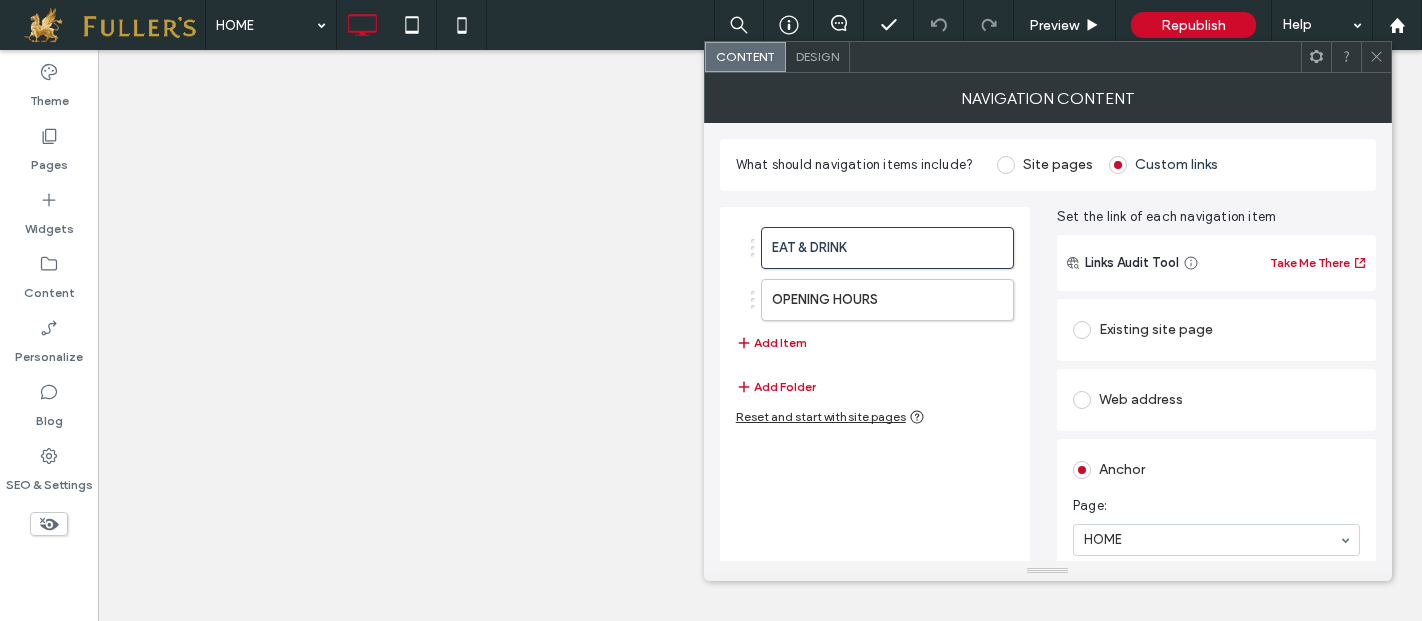 scroll, scrollTop: 0, scrollLeft: 0, axis: both 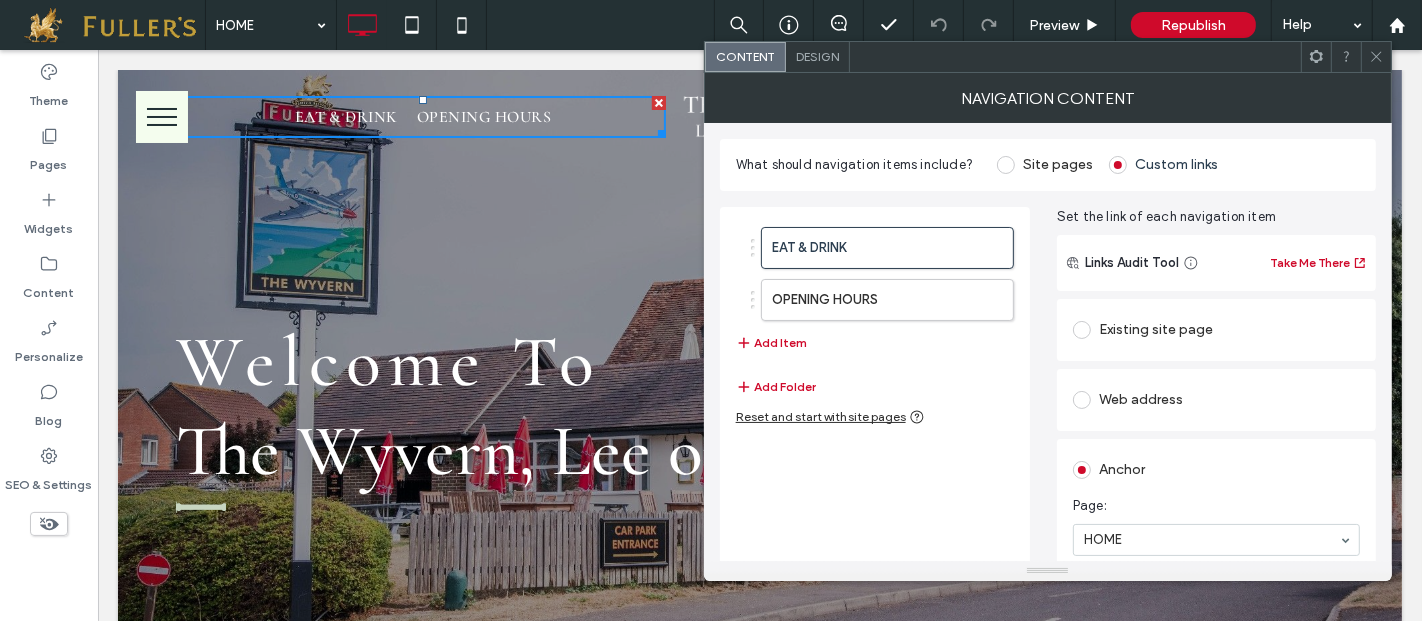 click at bounding box center [161, 117] 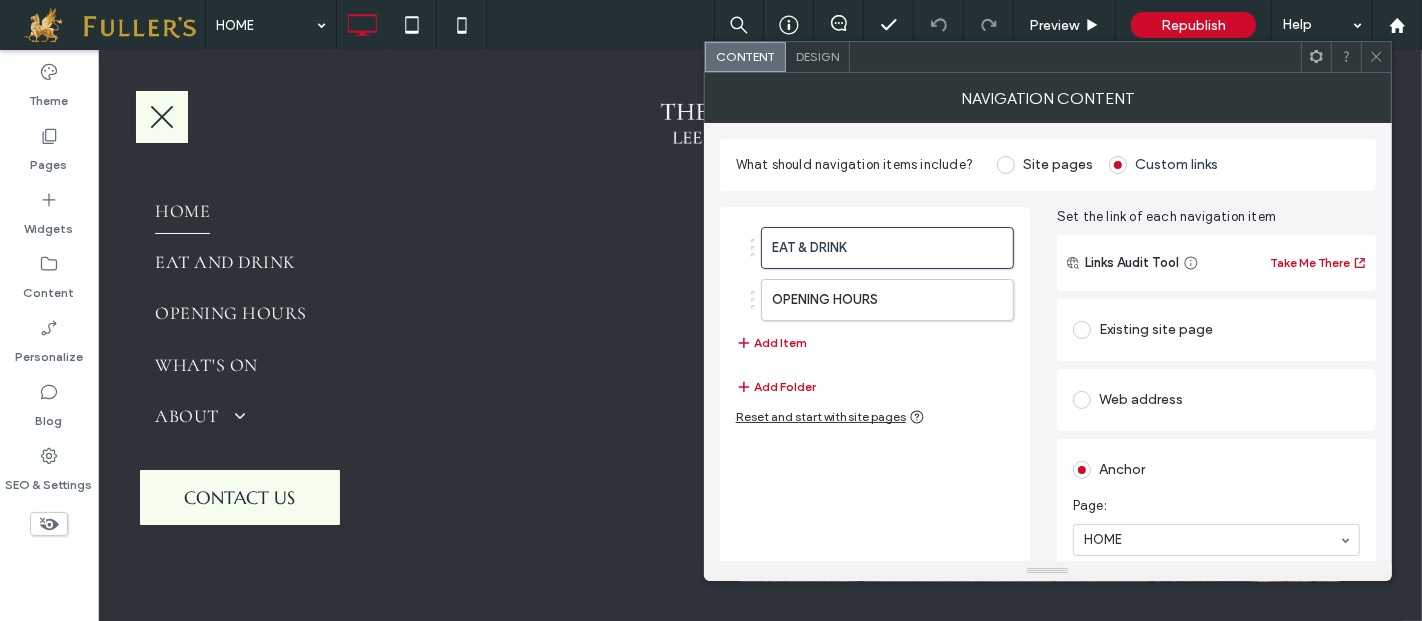 scroll, scrollTop: 0, scrollLeft: 0, axis: both 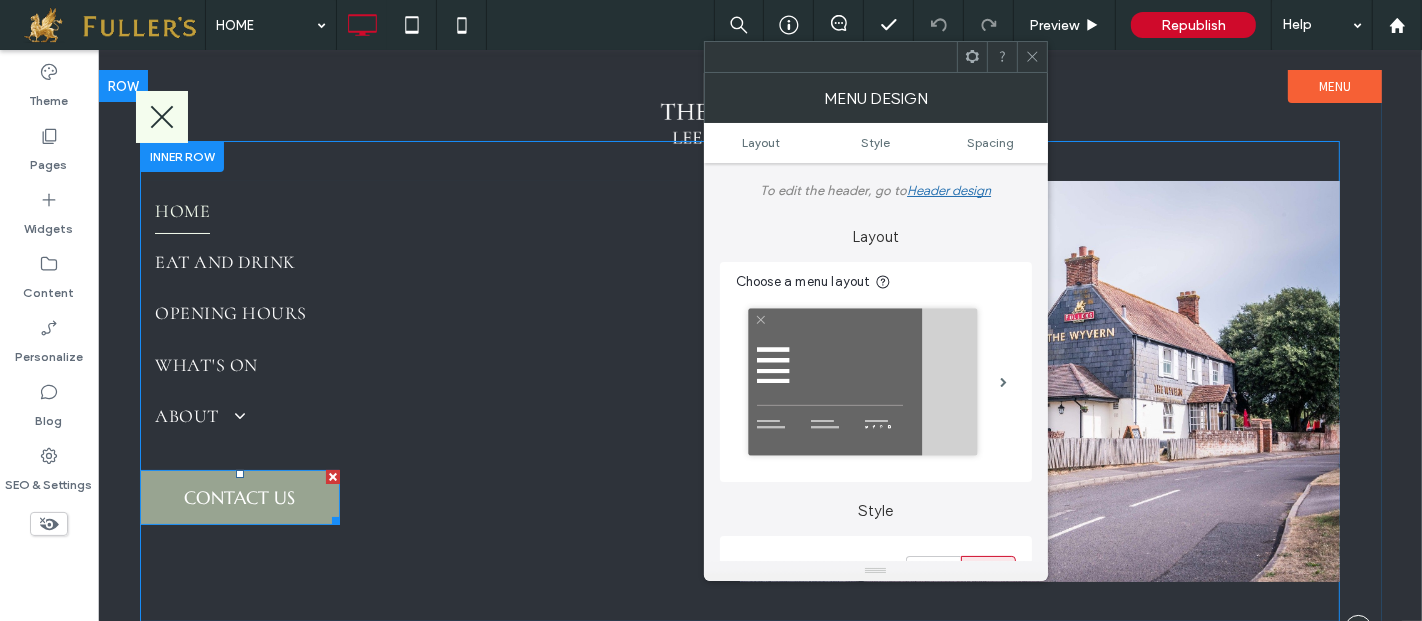 click on "CONTACT US" at bounding box center (239, 497) 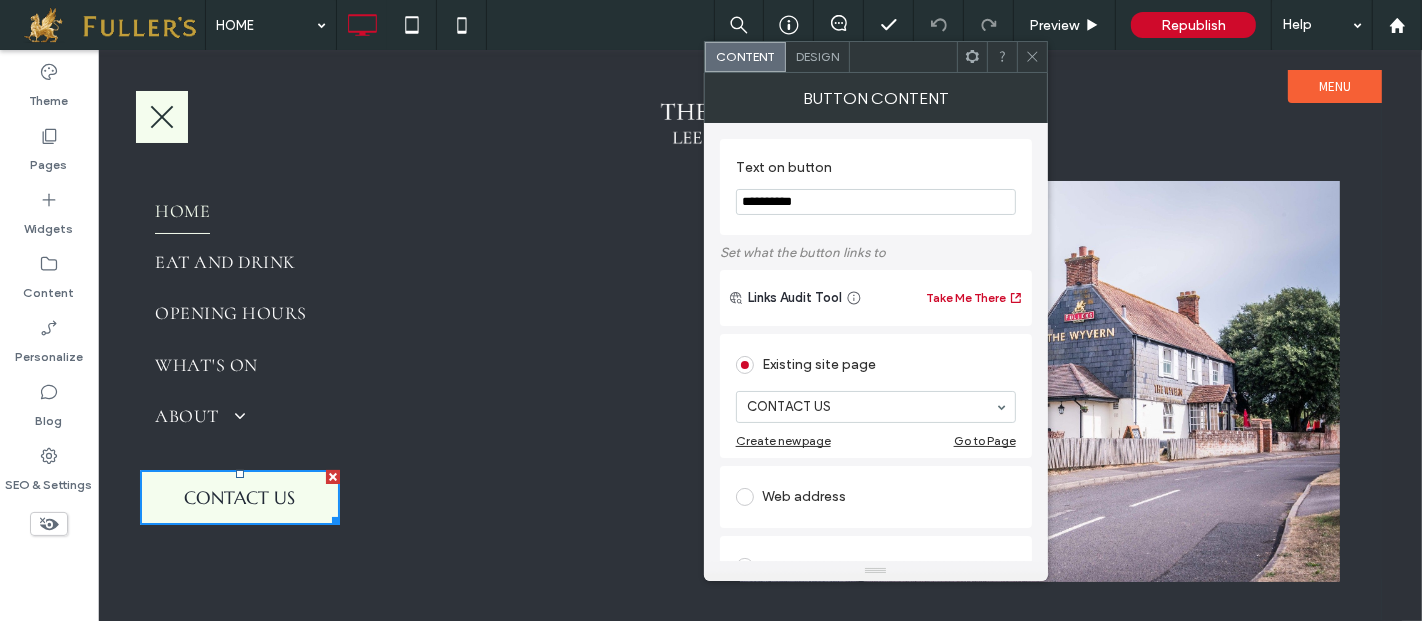 scroll, scrollTop: 316, scrollLeft: 0, axis: vertical 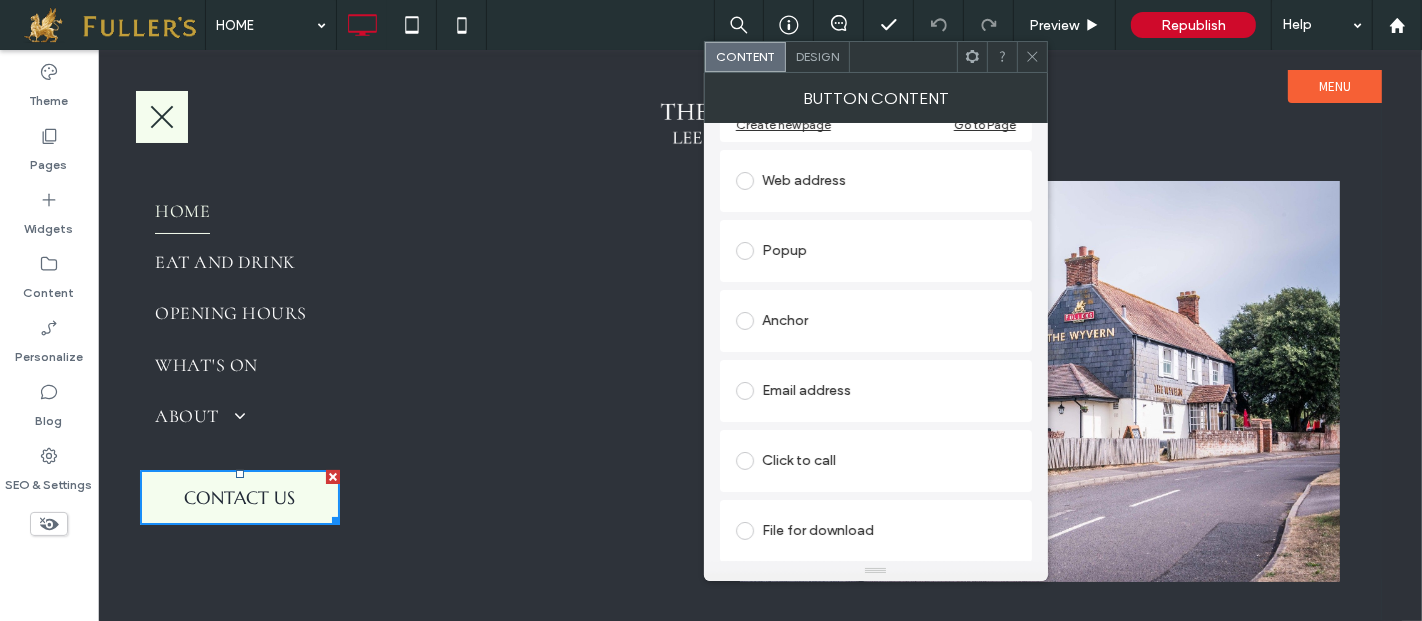 click at bounding box center [745, 391] 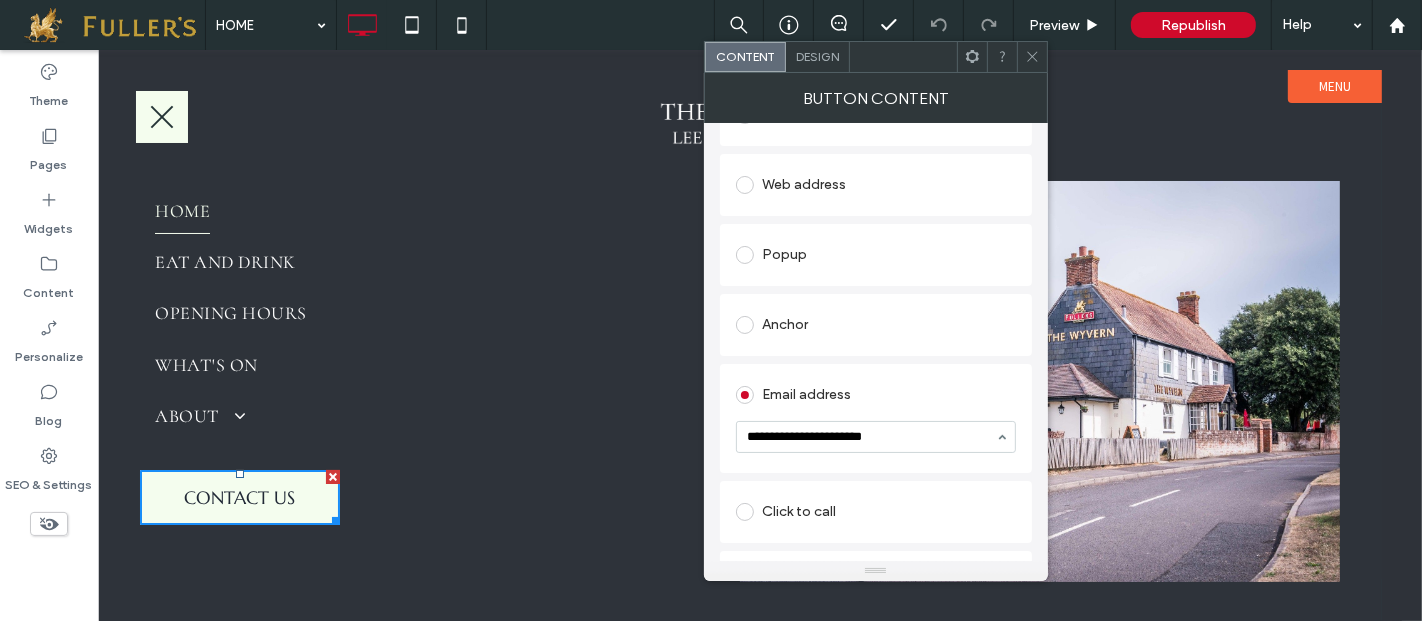 scroll, scrollTop: 301, scrollLeft: 0, axis: vertical 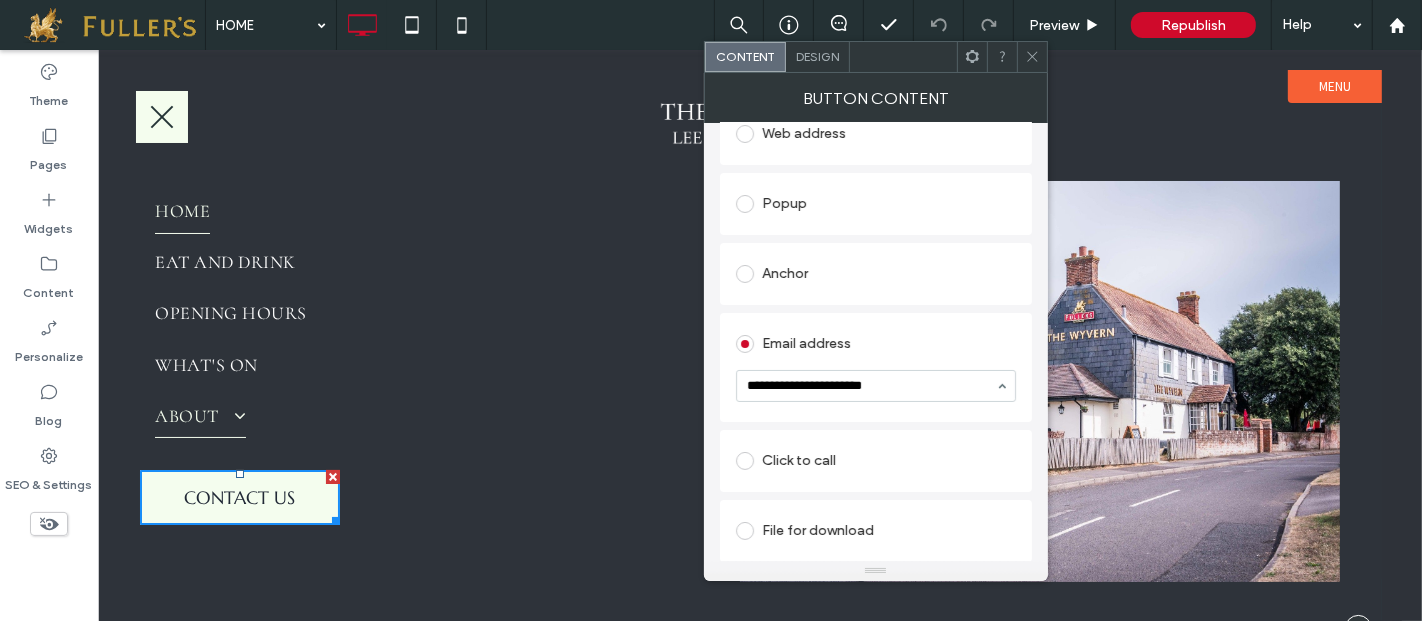 type on "**********" 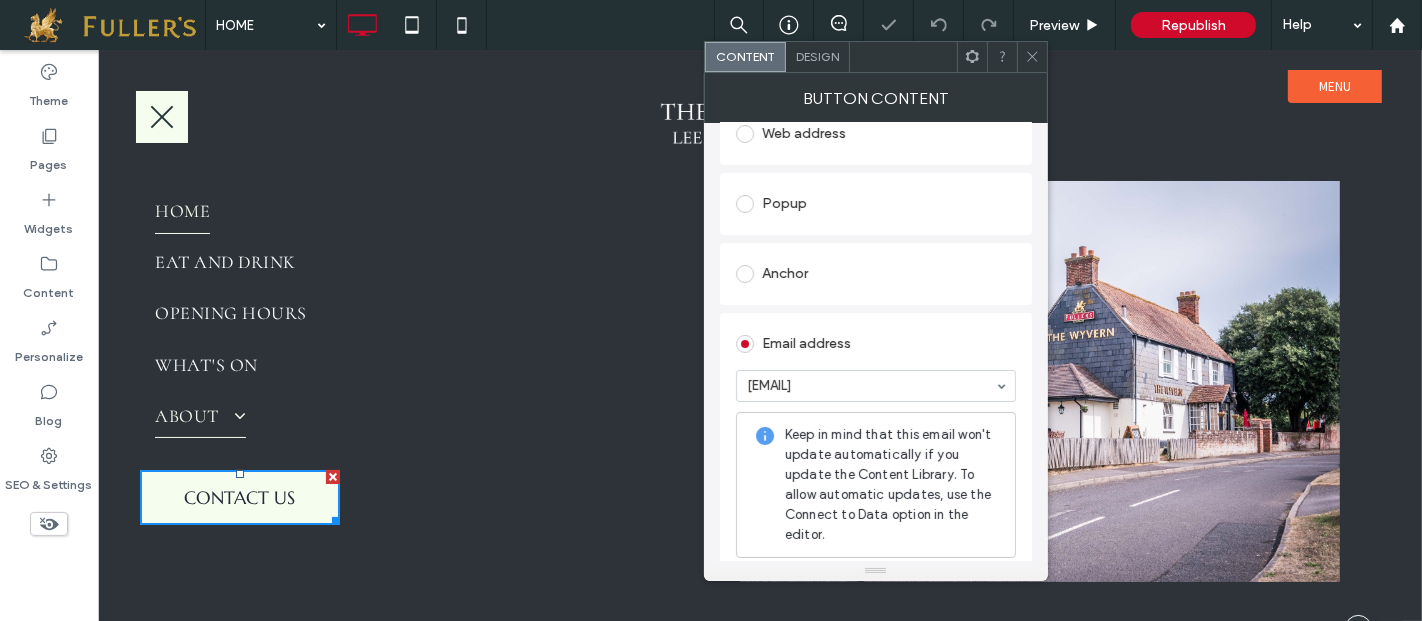 click on "ABOUT" at bounding box center [439, 417] 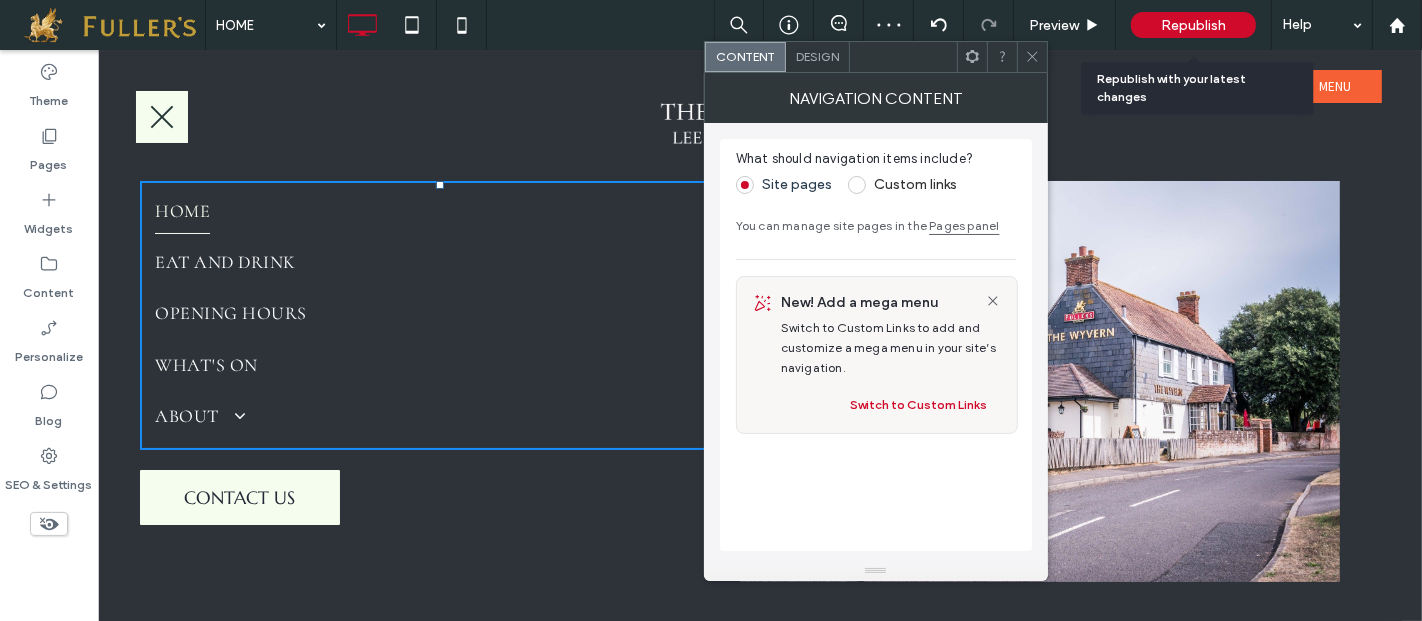 click on "Republish" at bounding box center [1193, 25] 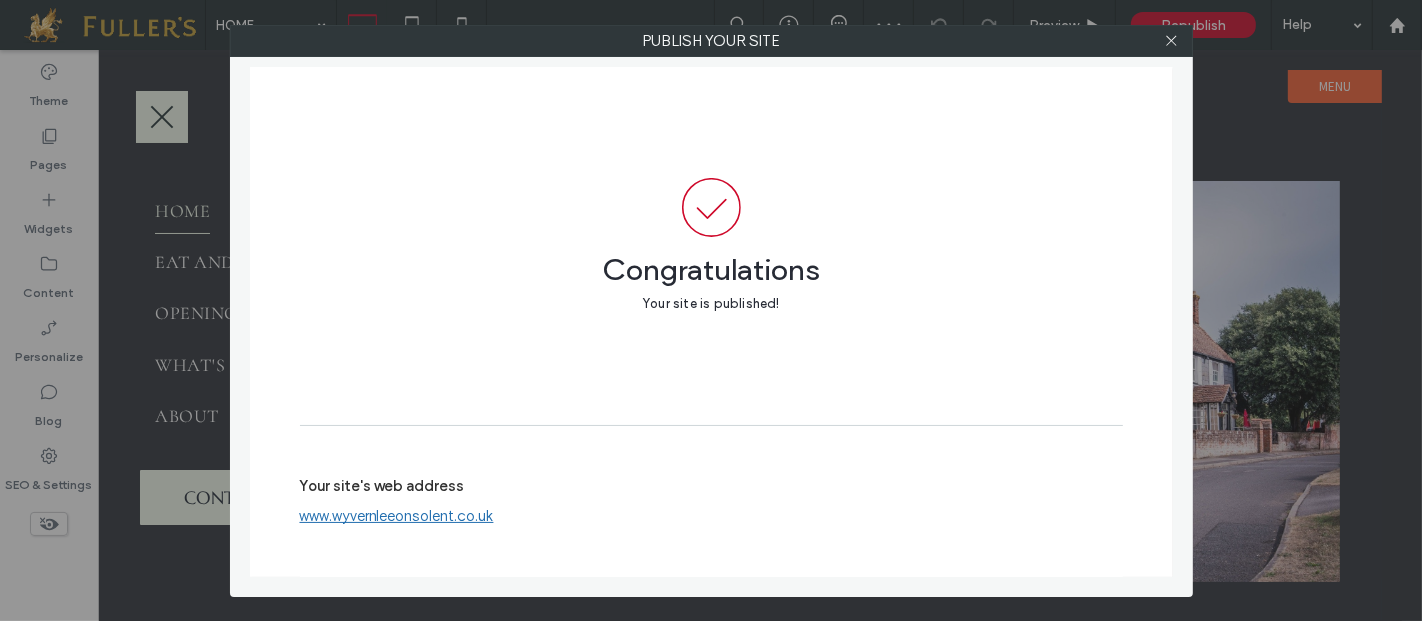 click on "Publish your site Congratulations Your site is published! Your site's web address [URL]" at bounding box center (711, 310) 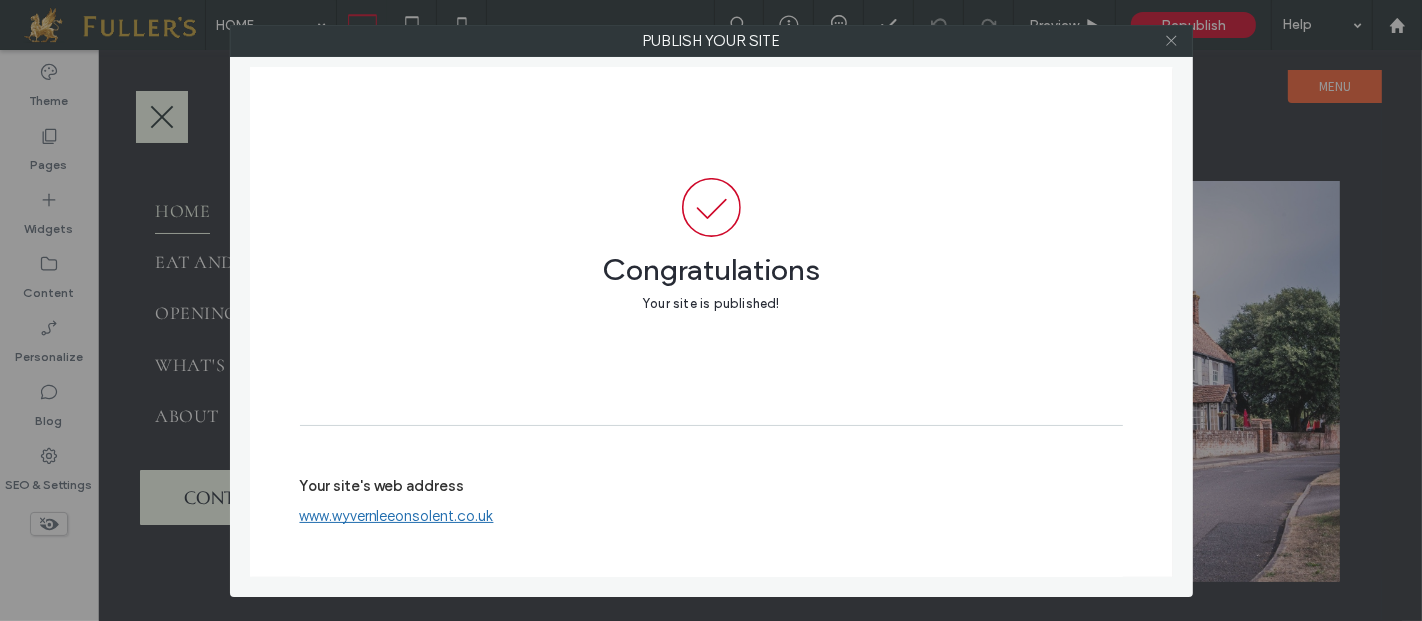 click 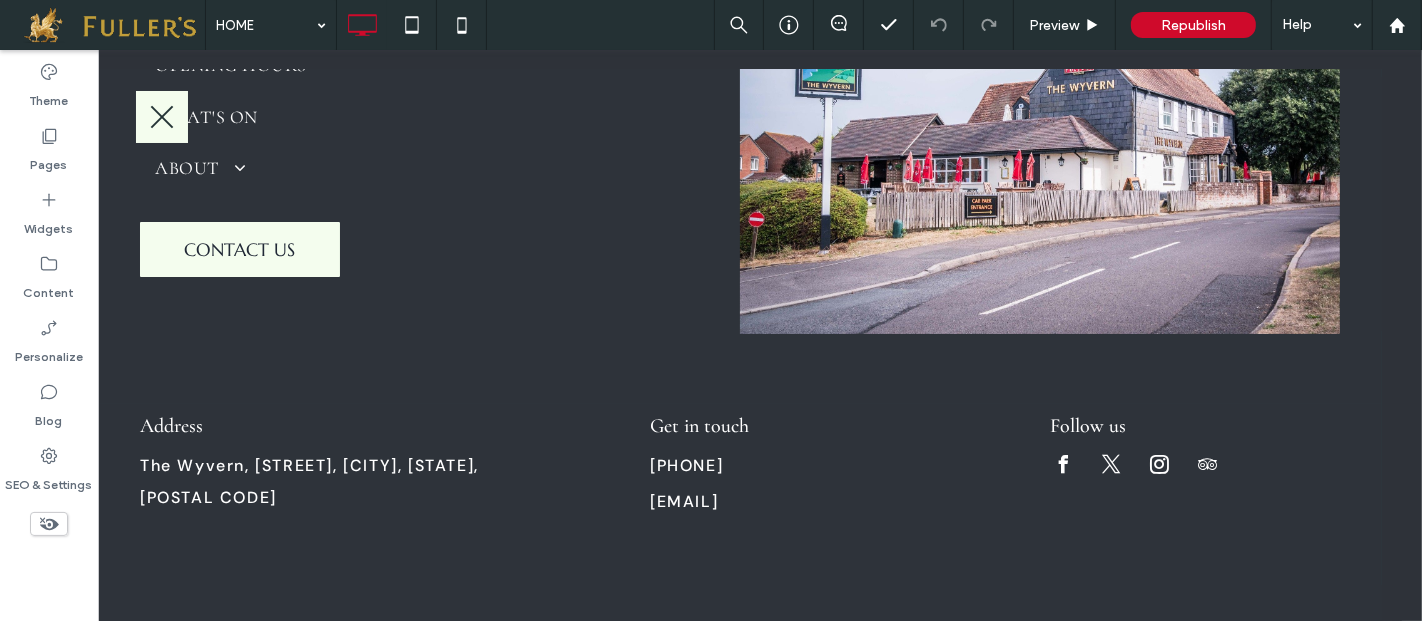 scroll, scrollTop: 254, scrollLeft: 0, axis: vertical 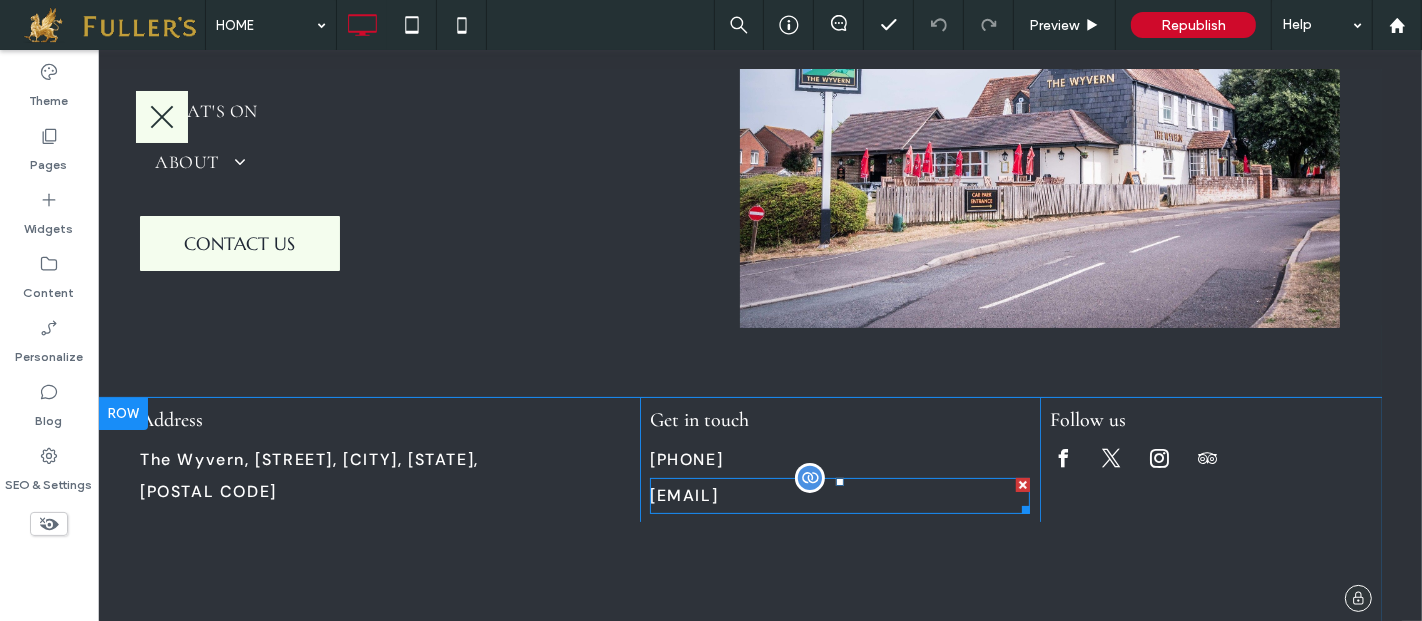click on "[EMAIL]" at bounding box center (683, 495) 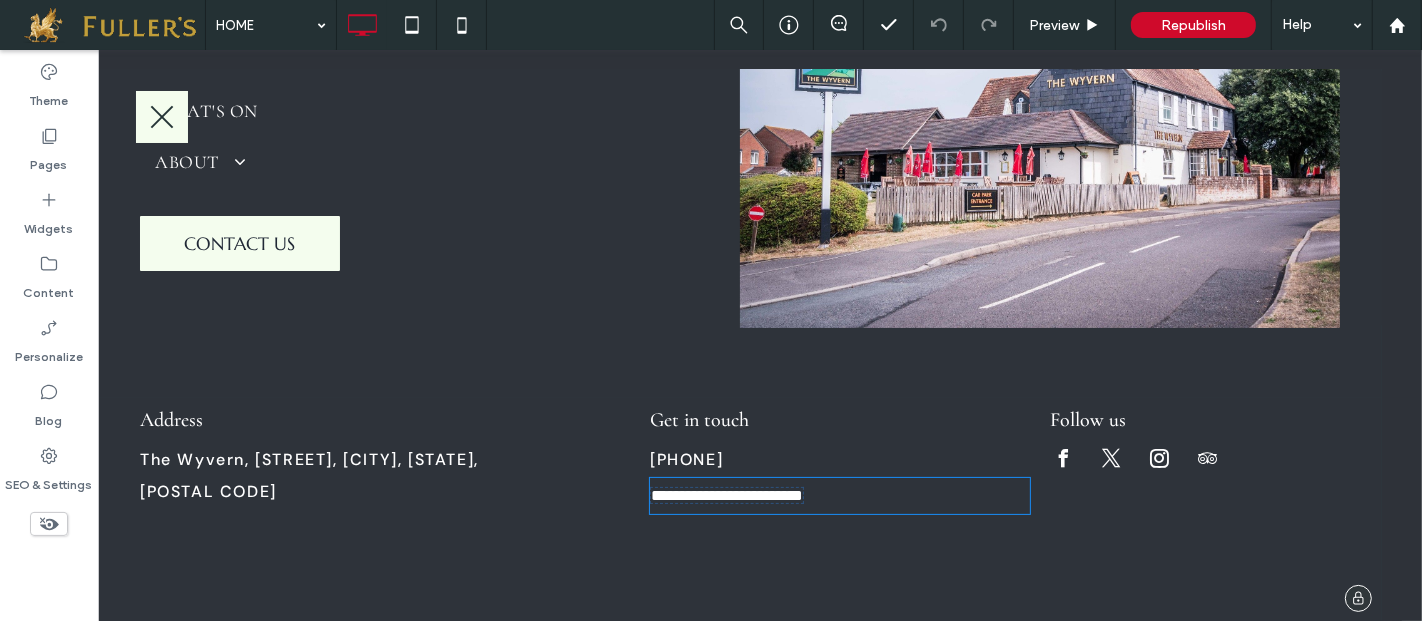scroll, scrollTop: 254, scrollLeft: 0, axis: vertical 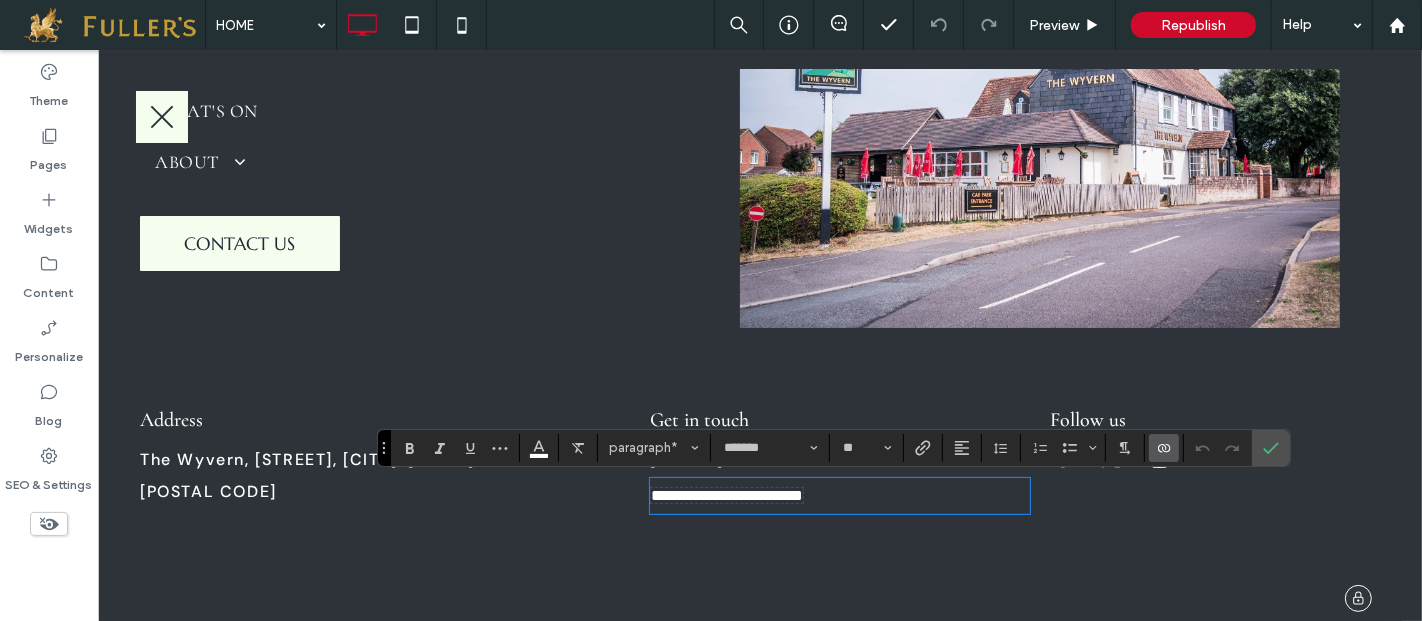 click on "**********" at bounding box center (726, 495) 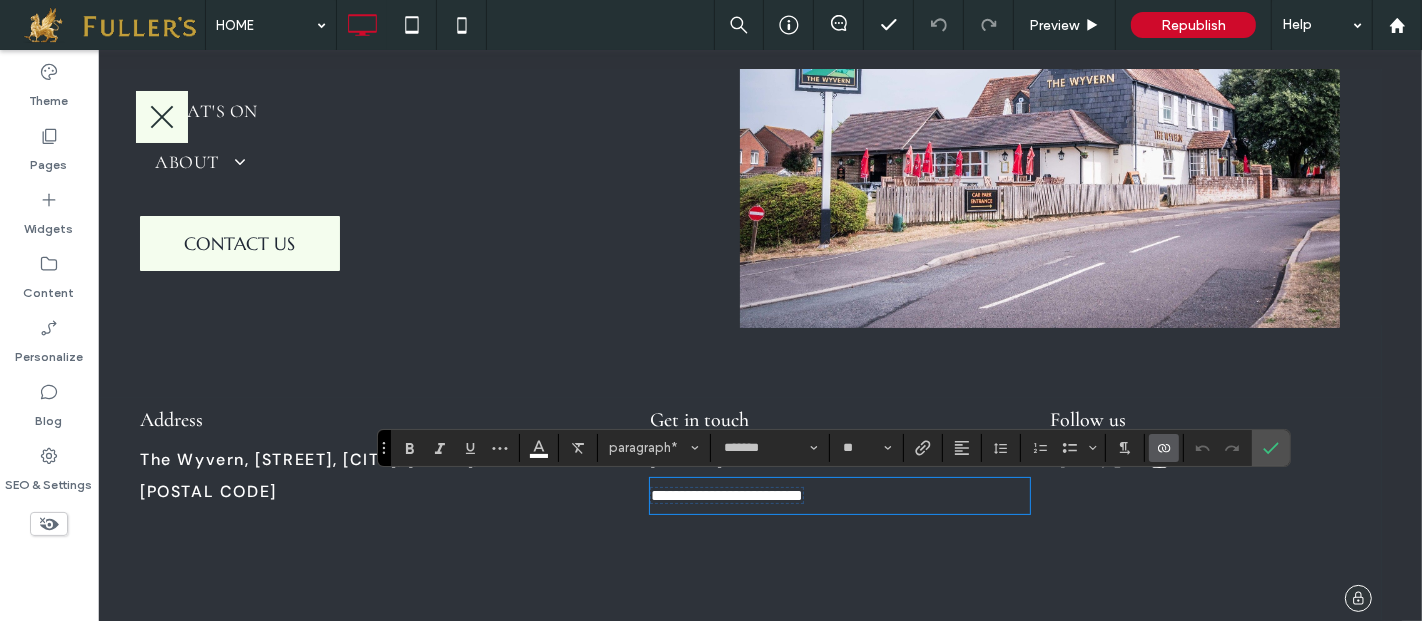 click on "**********" at bounding box center (726, 495) 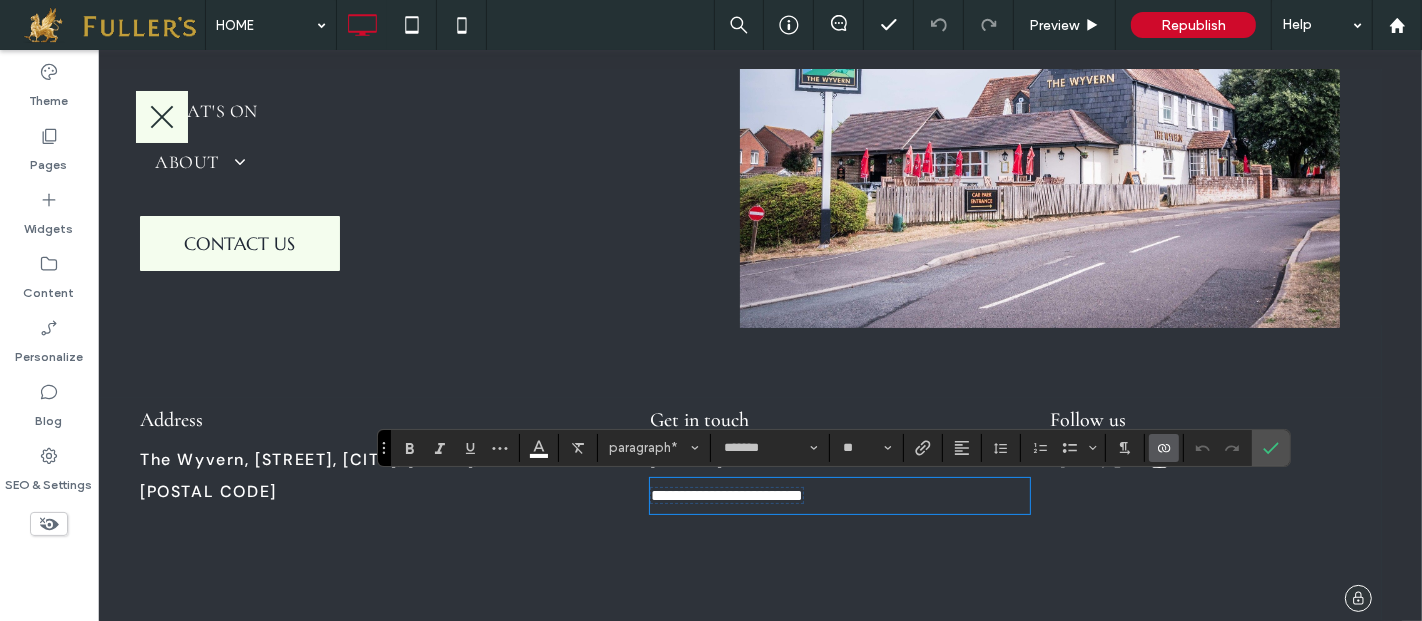 click on "**********" at bounding box center [726, 495] 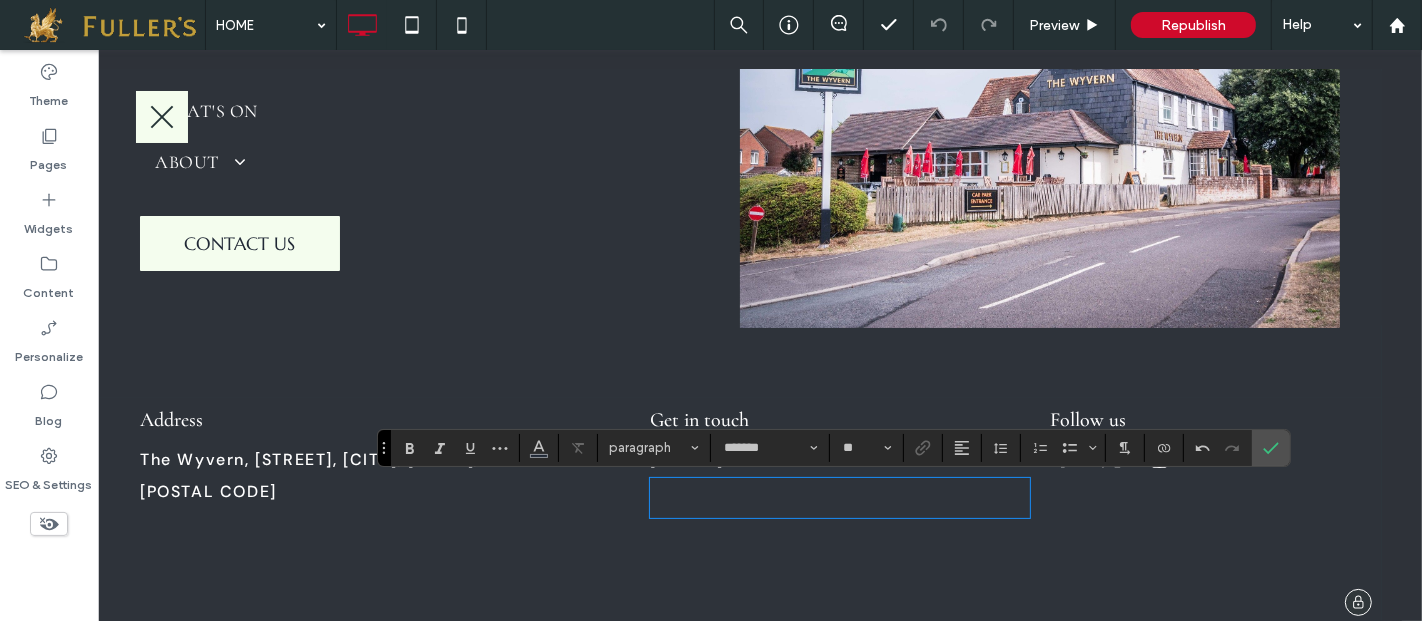 type 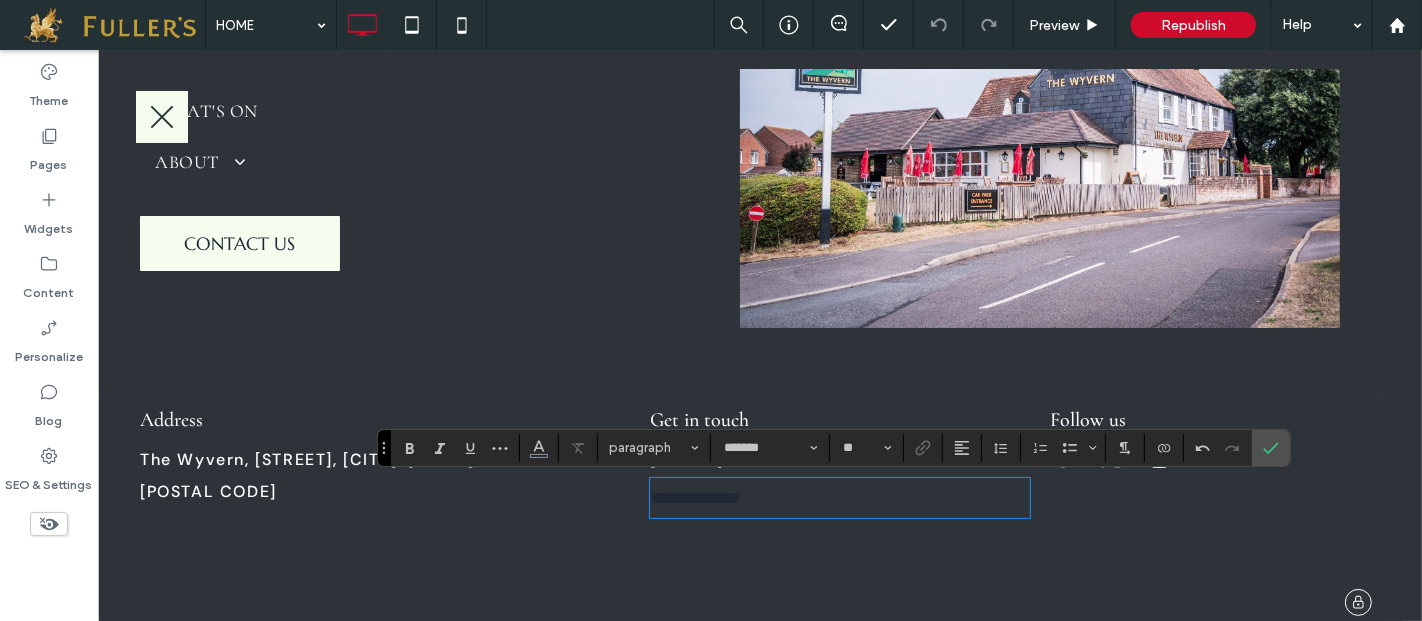 click on "**********" at bounding box center (839, 498) 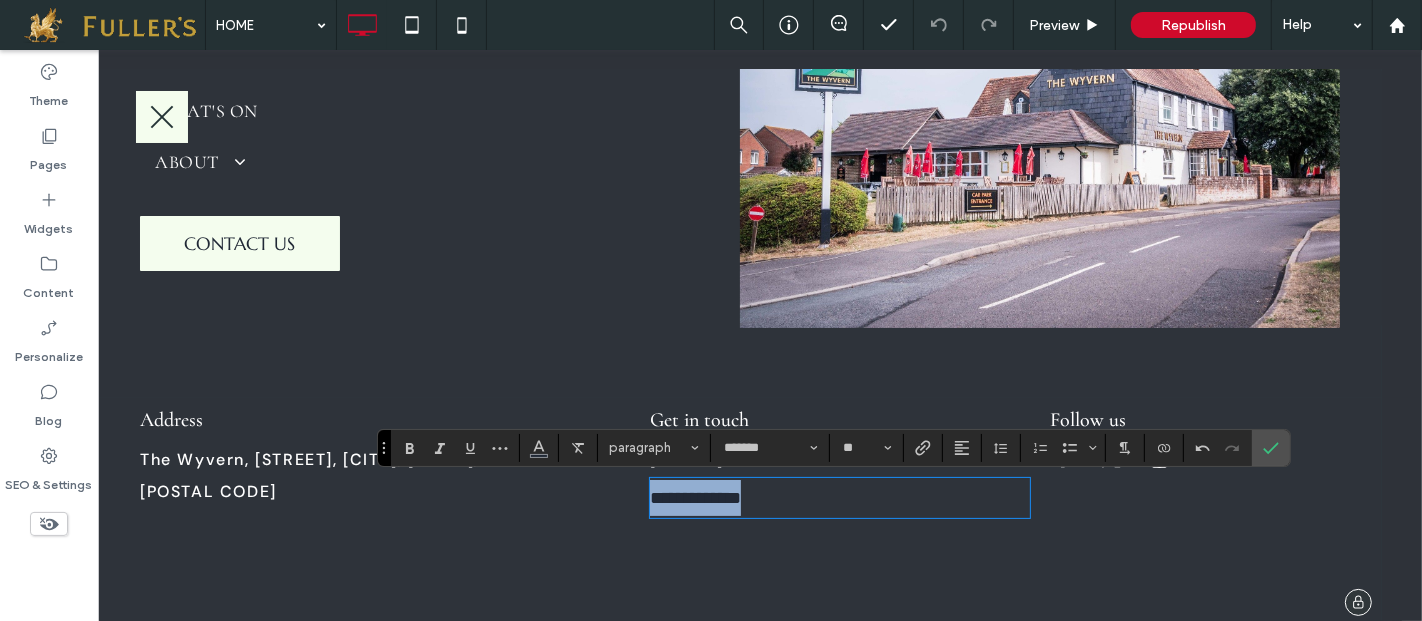 click on "**********" at bounding box center [839, 498] 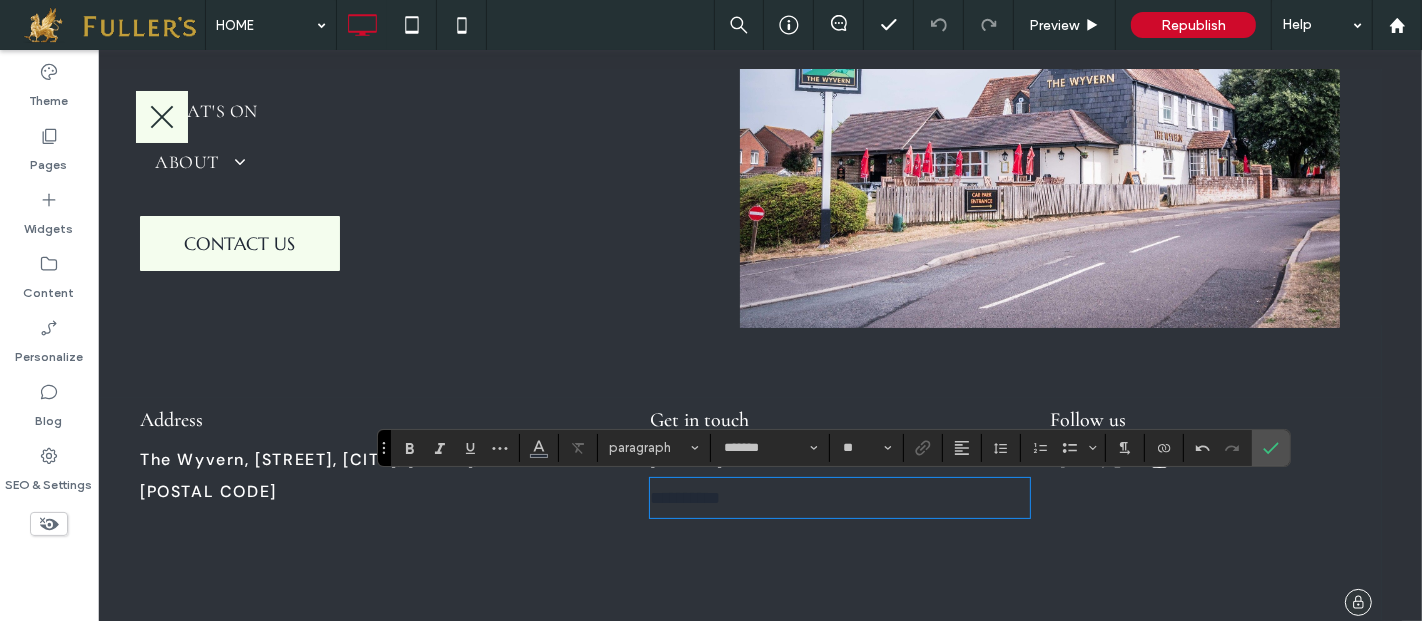 click on "**********" at bounding box center (839, 498) 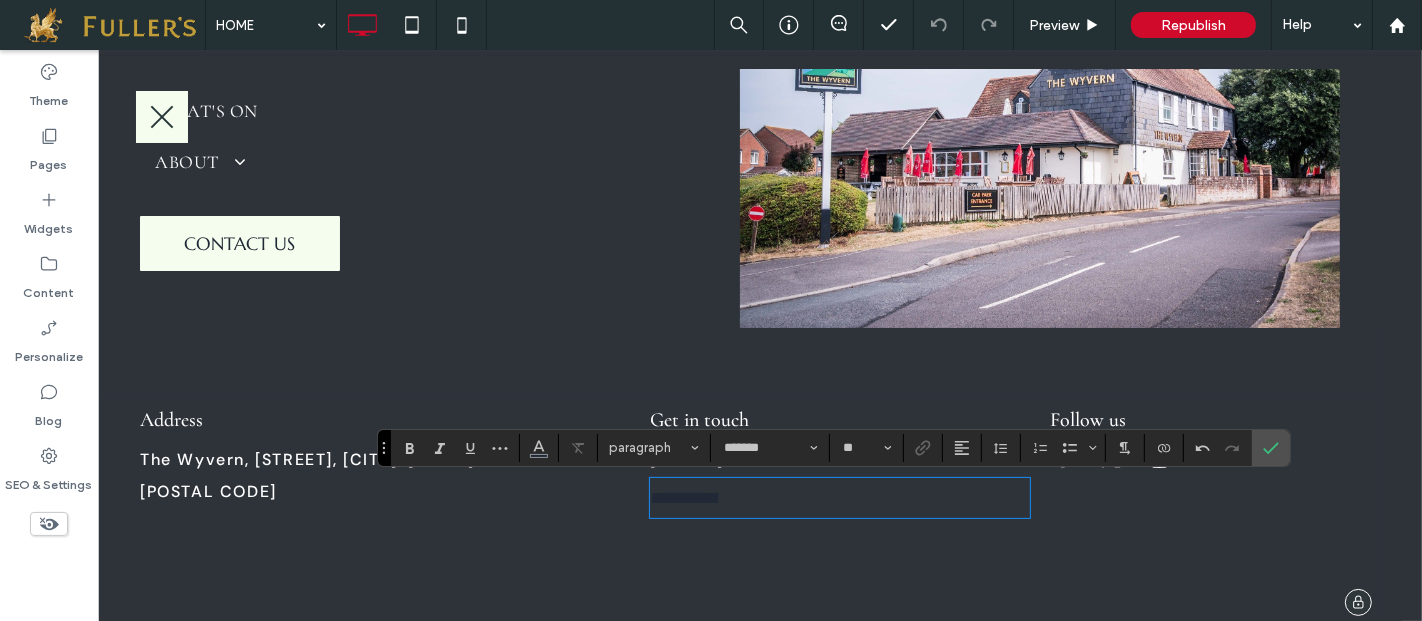 click on "**********" at bounding box center (739, 512) 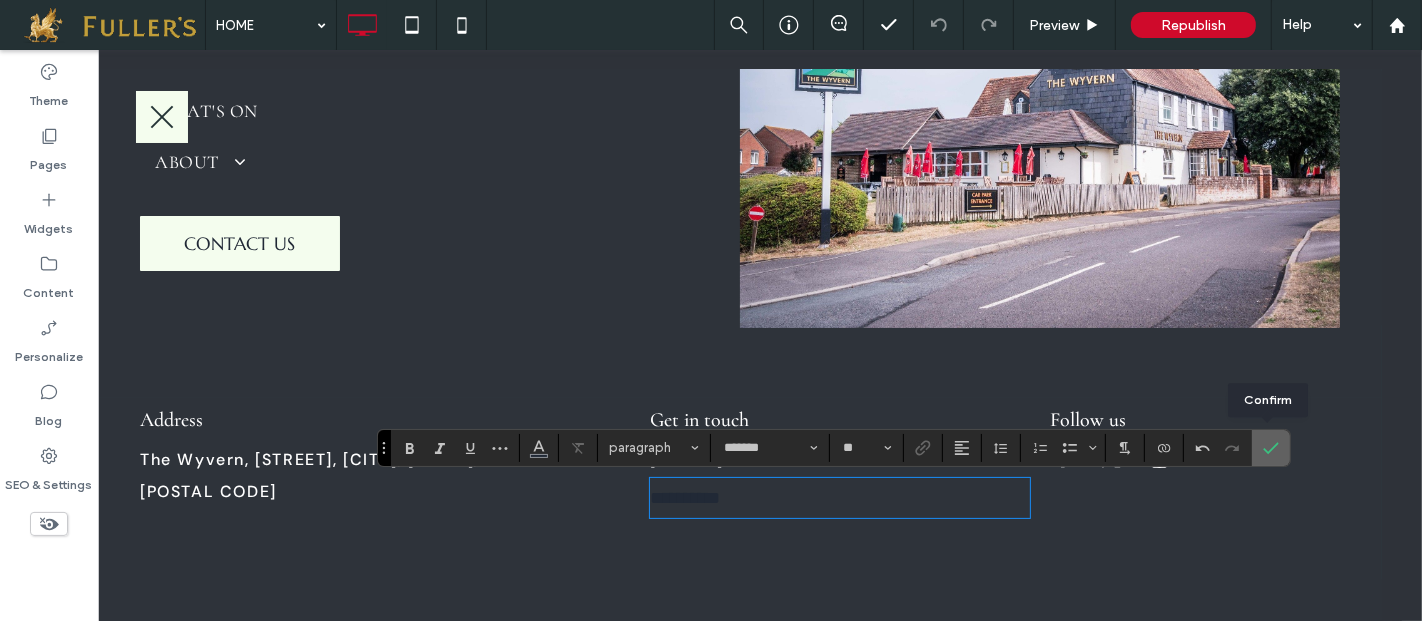 click at bounding box center (1267, 448) 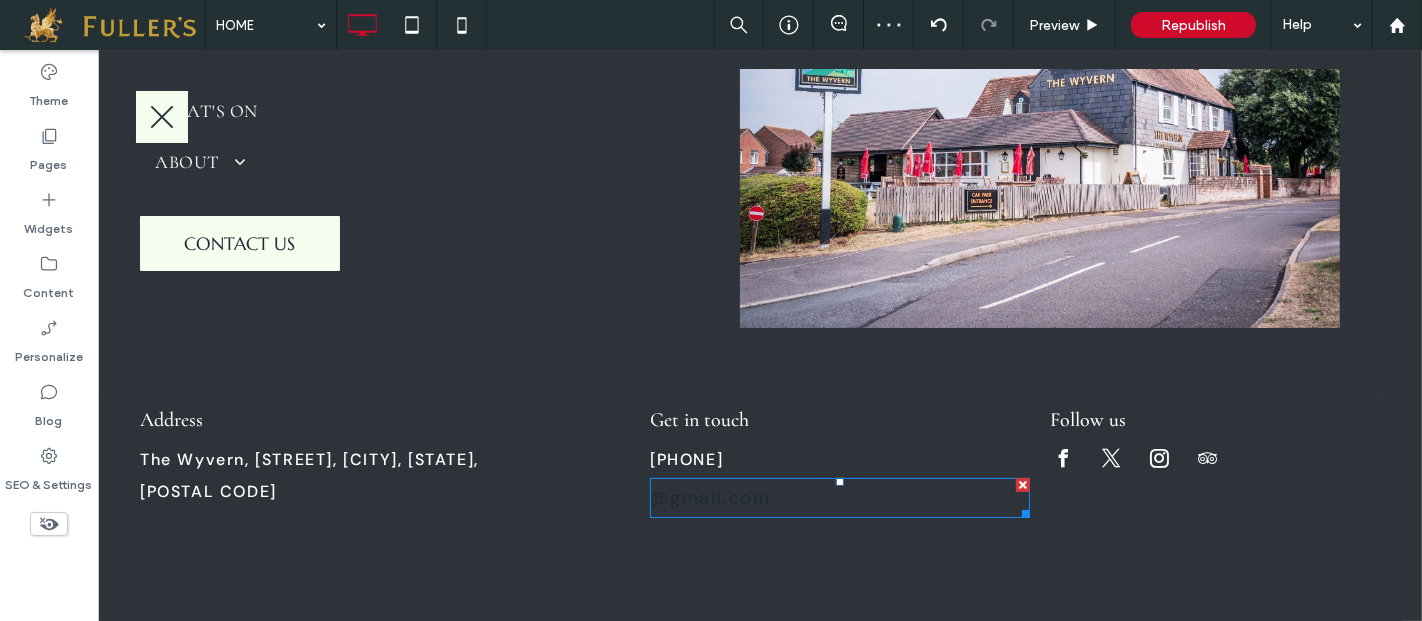 click on "@gmail.com ﻿" at bounding box center [839, 498] 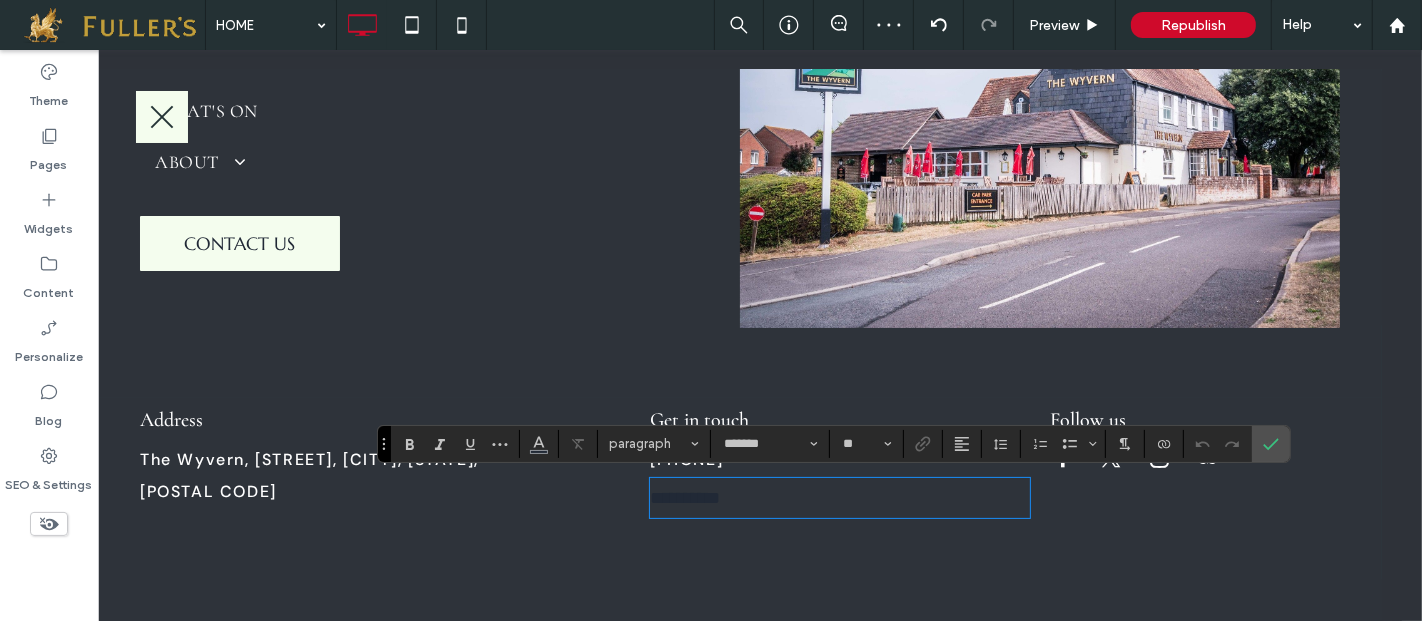click on "**********" at bounding box center (839, 498) 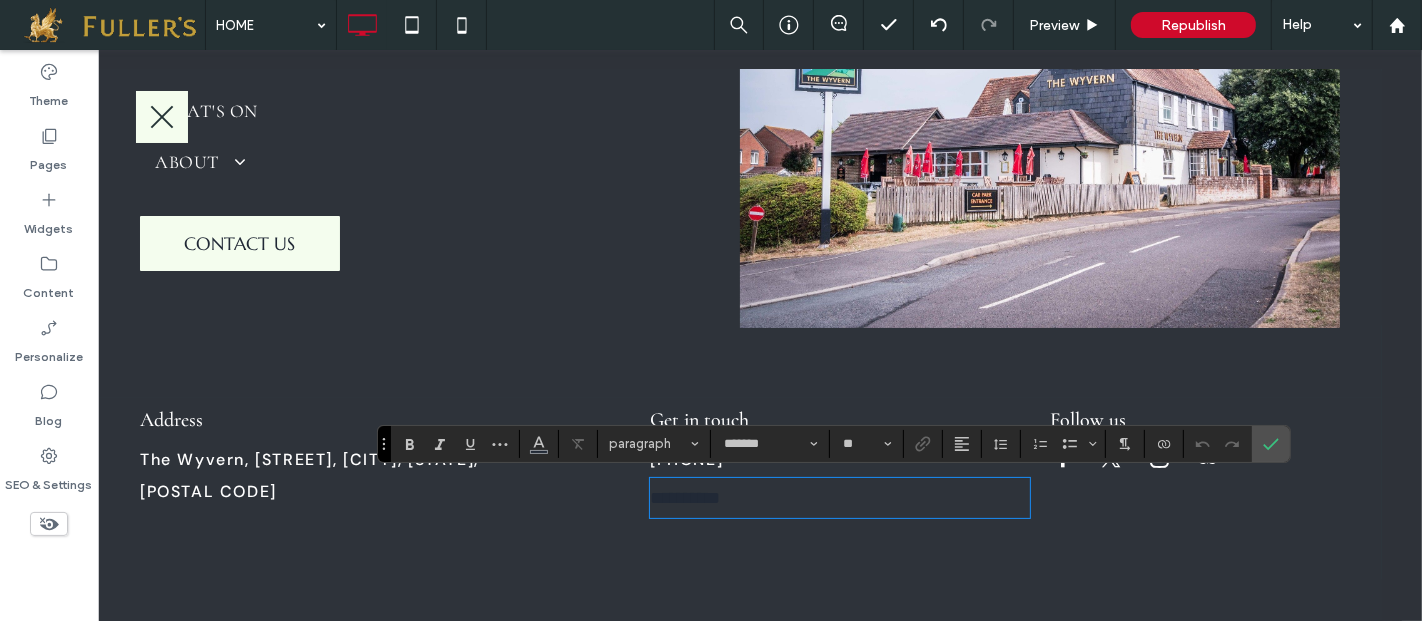 drag, startPoint x: 790, startPoint y: 499, endPoint x: 726, endPoint y: 480, distance: 66.760765 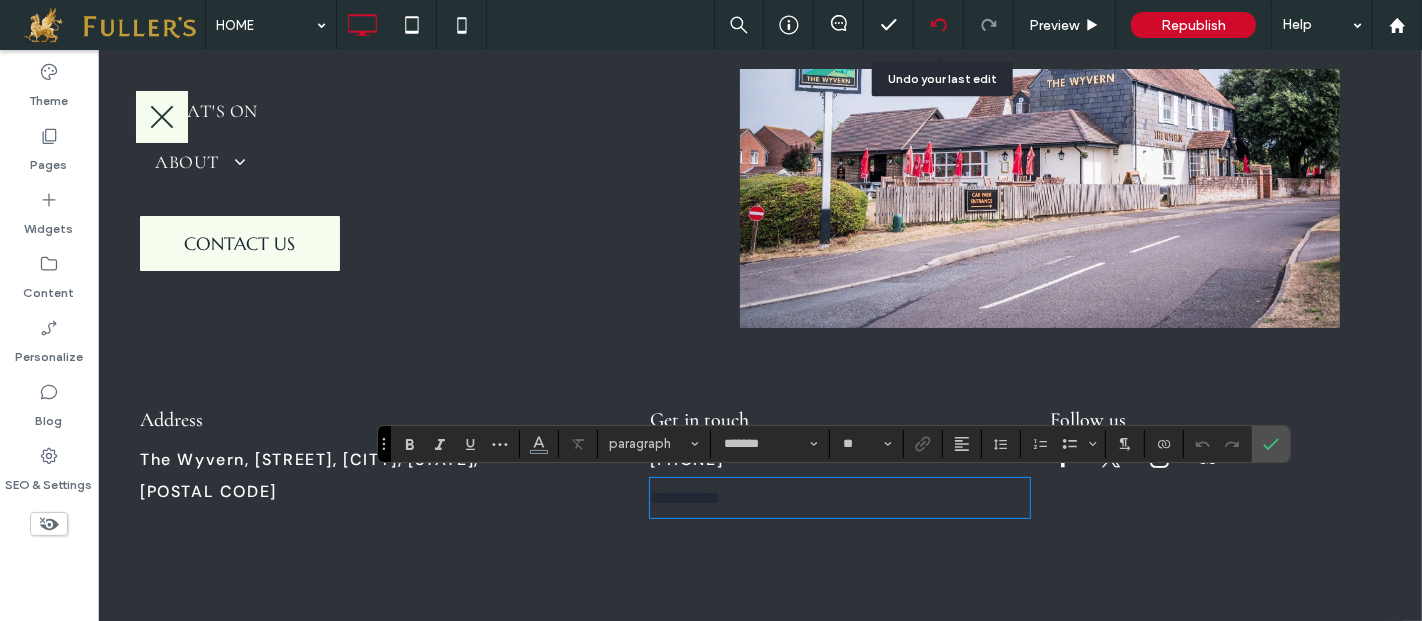 click at bounding box center (938, 25) 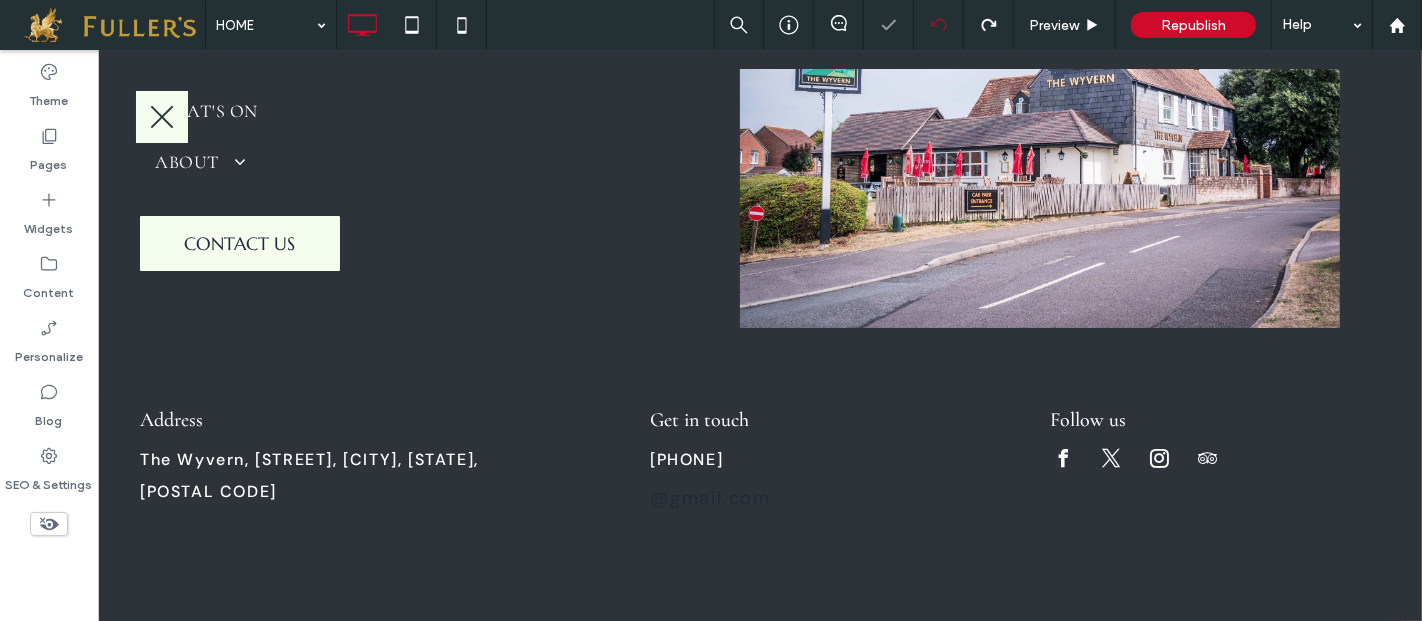 click at bounding box center (711, 310) 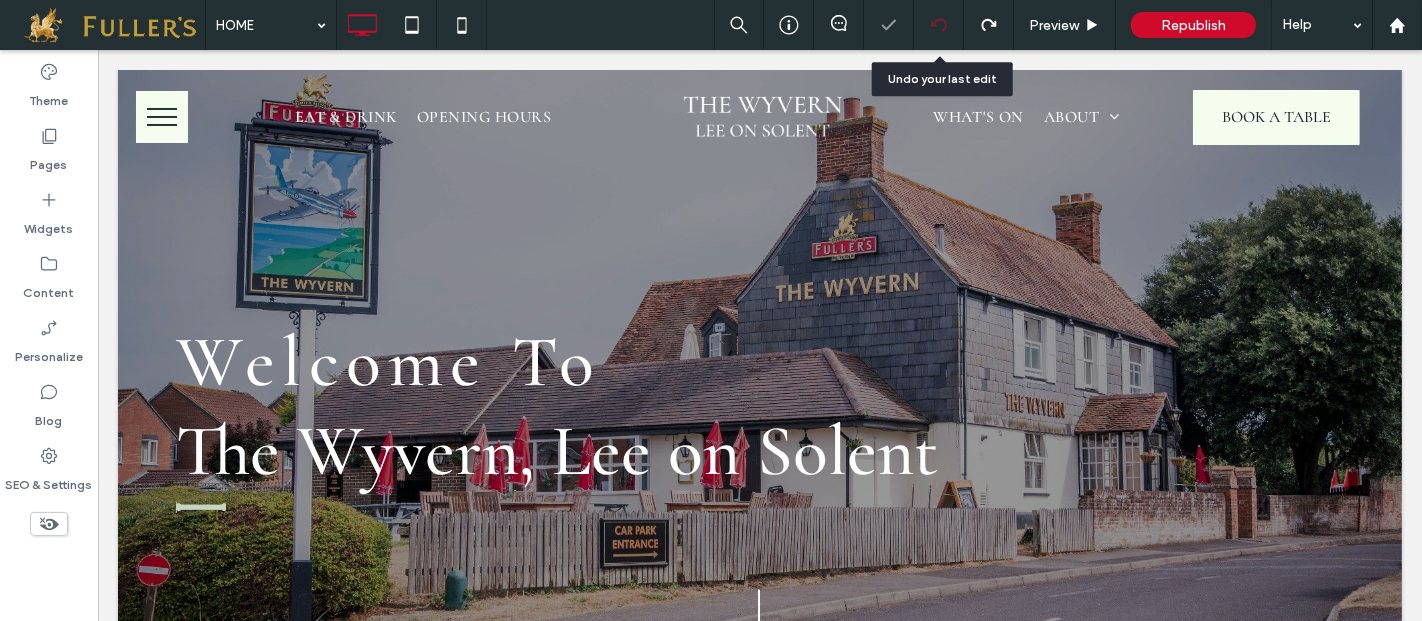 scroll, scrollTop: 0, scrollLeft: 0, axis: both 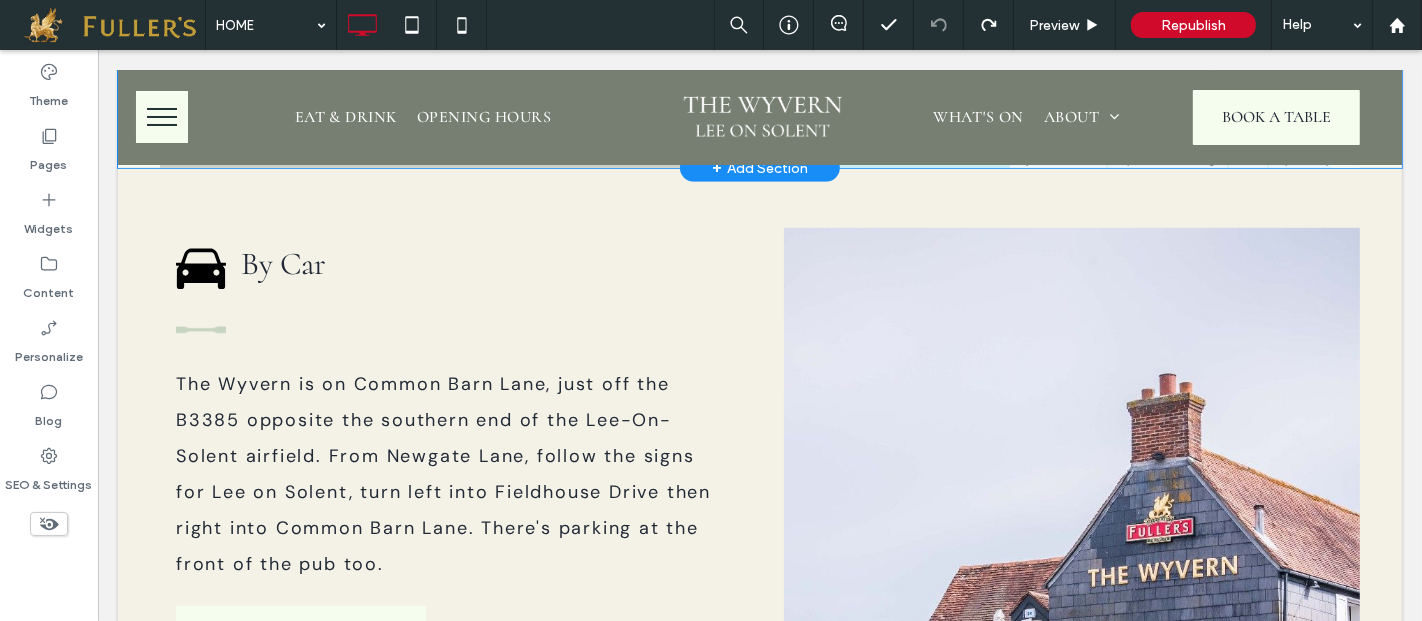 click on "Click to edit in Flex Mode" at bounding box center [759, -137] 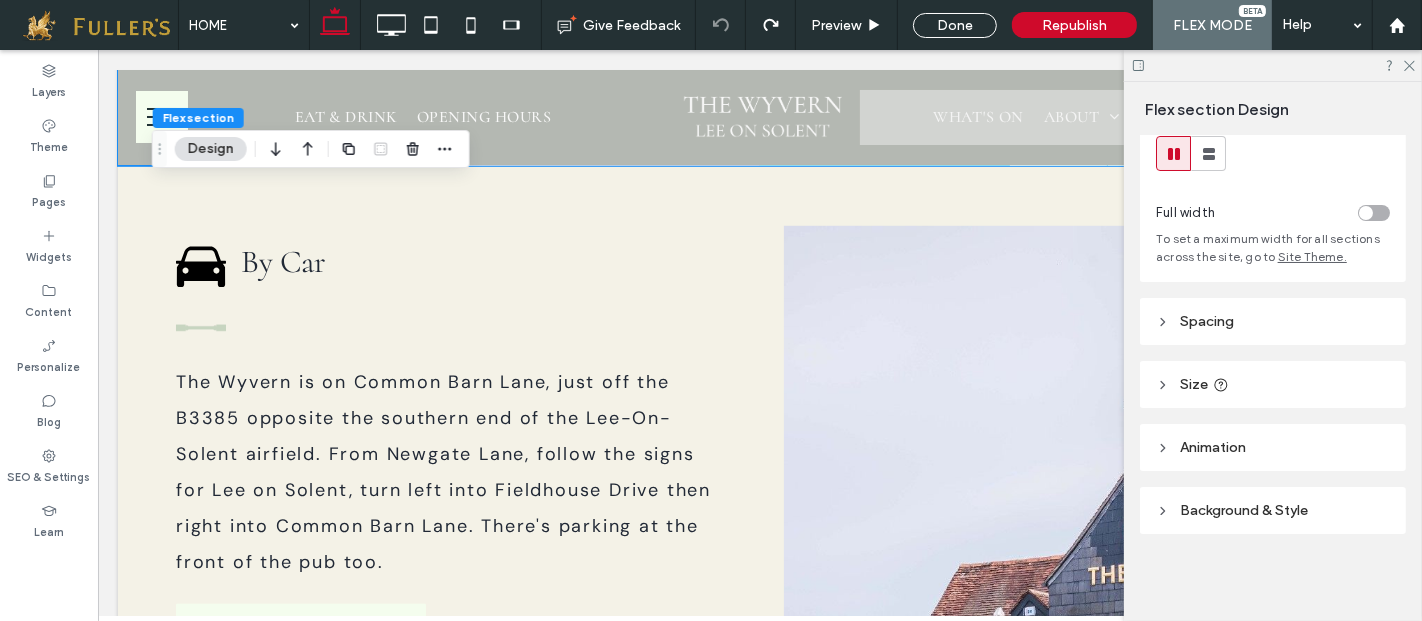 scroll, scrollTop: 54, scrollLeft: 0, axis: vertical 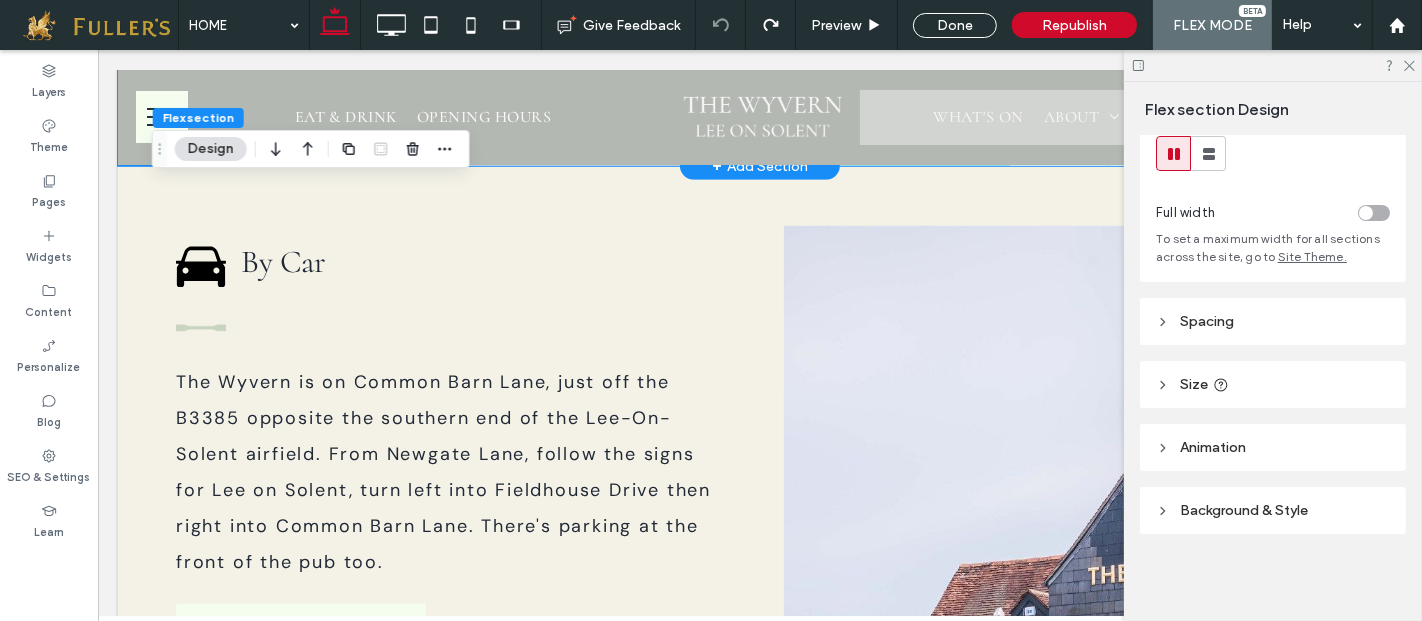 click on "GET IN TOUCH ➛" at bounding box center [299, 109] 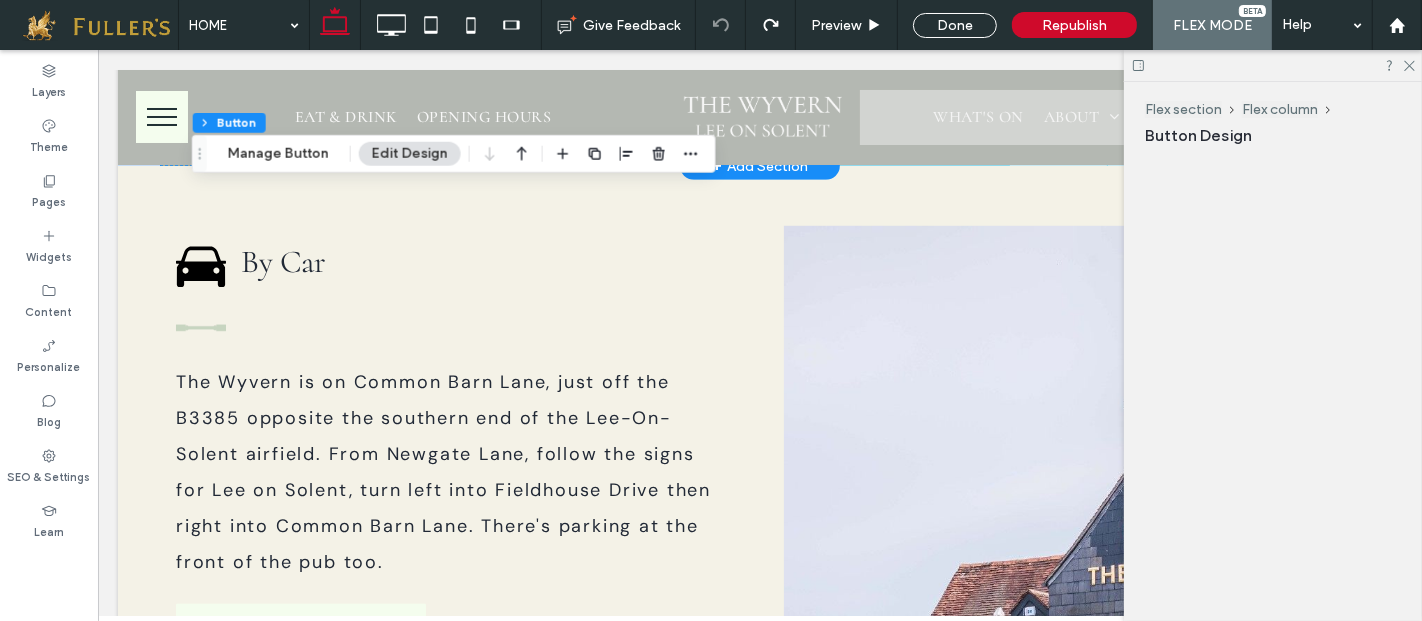 click on "GET IN TOUCH ➛" at bounding box center (299, 109) 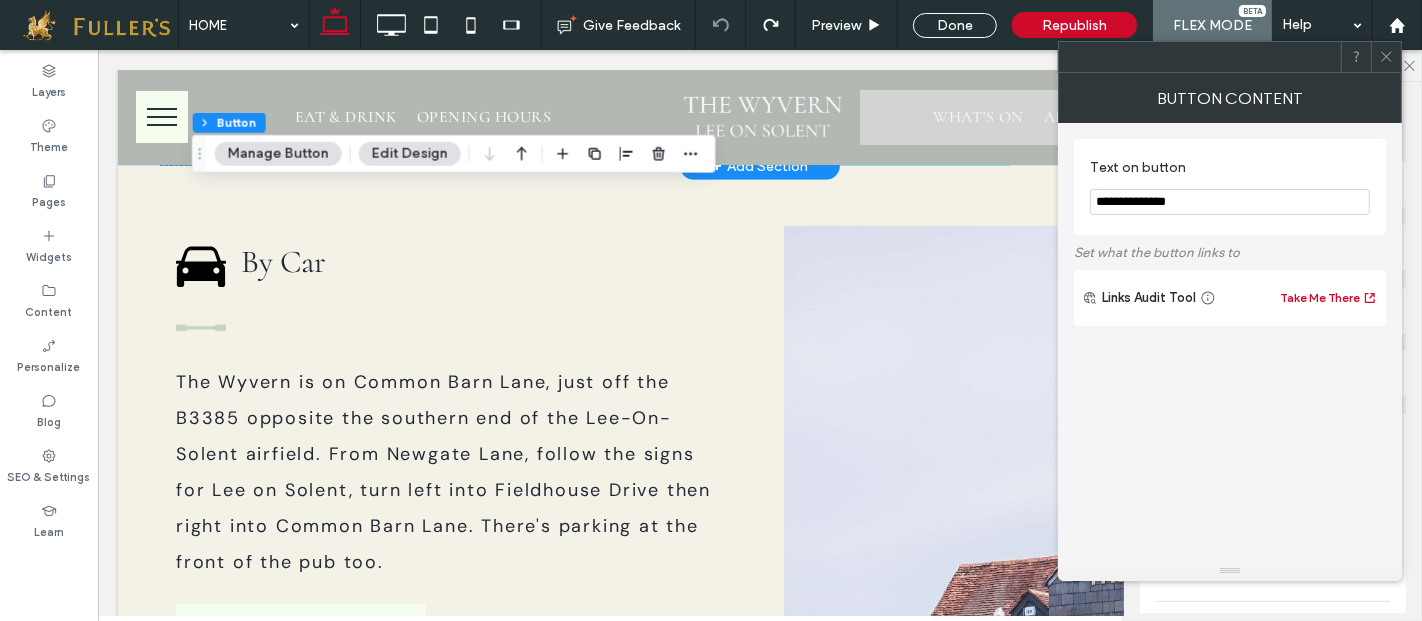 type on "**" 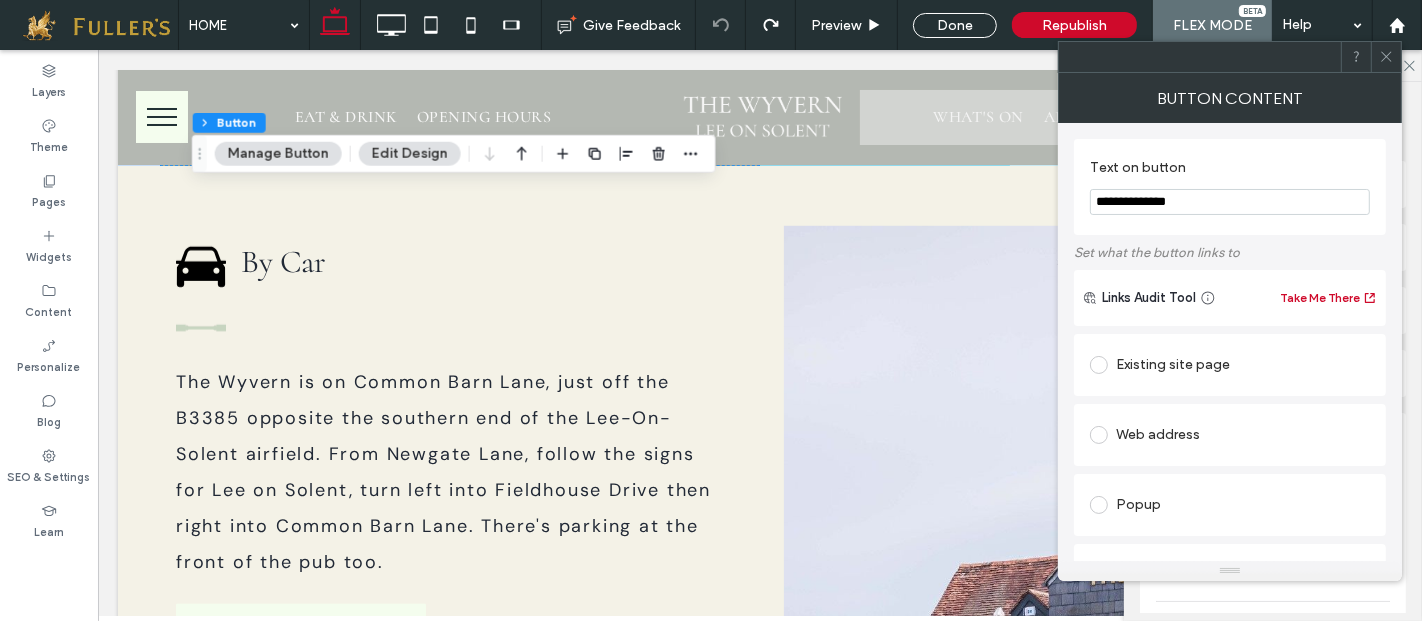 scroll, scrollTop: 301, scrollLeft: 0, axis: vertical 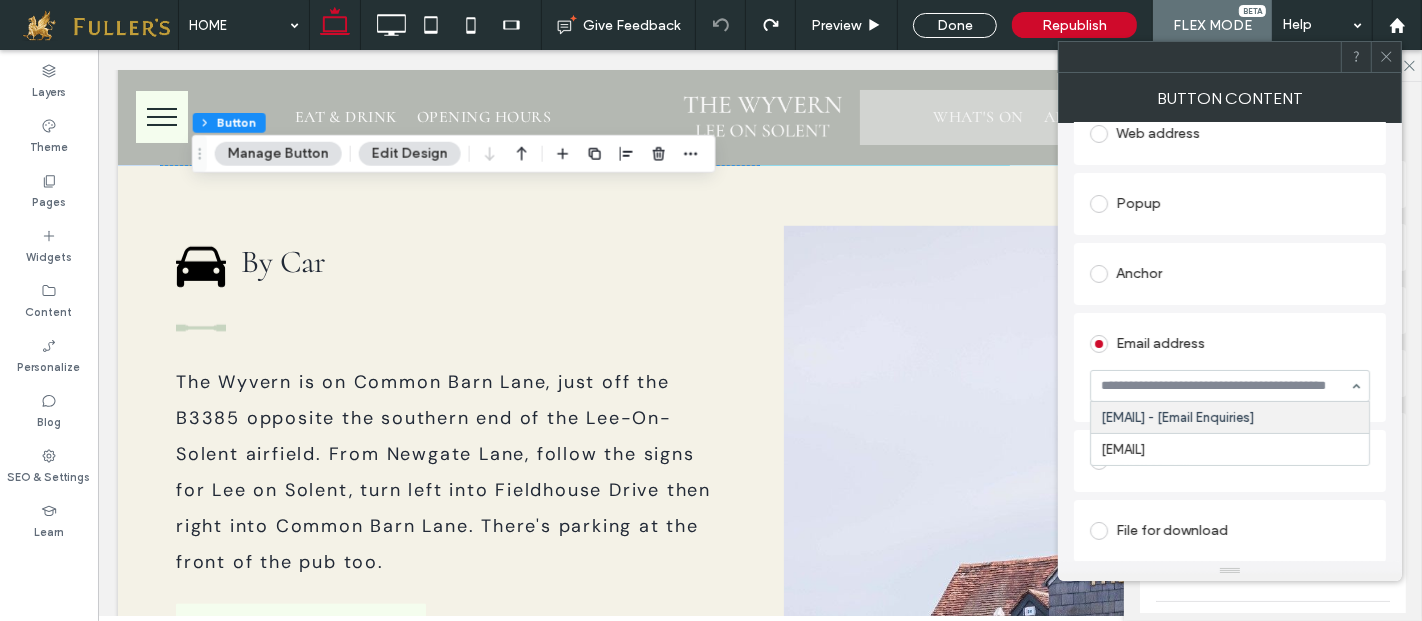 click at bounding box center (1225, 386) 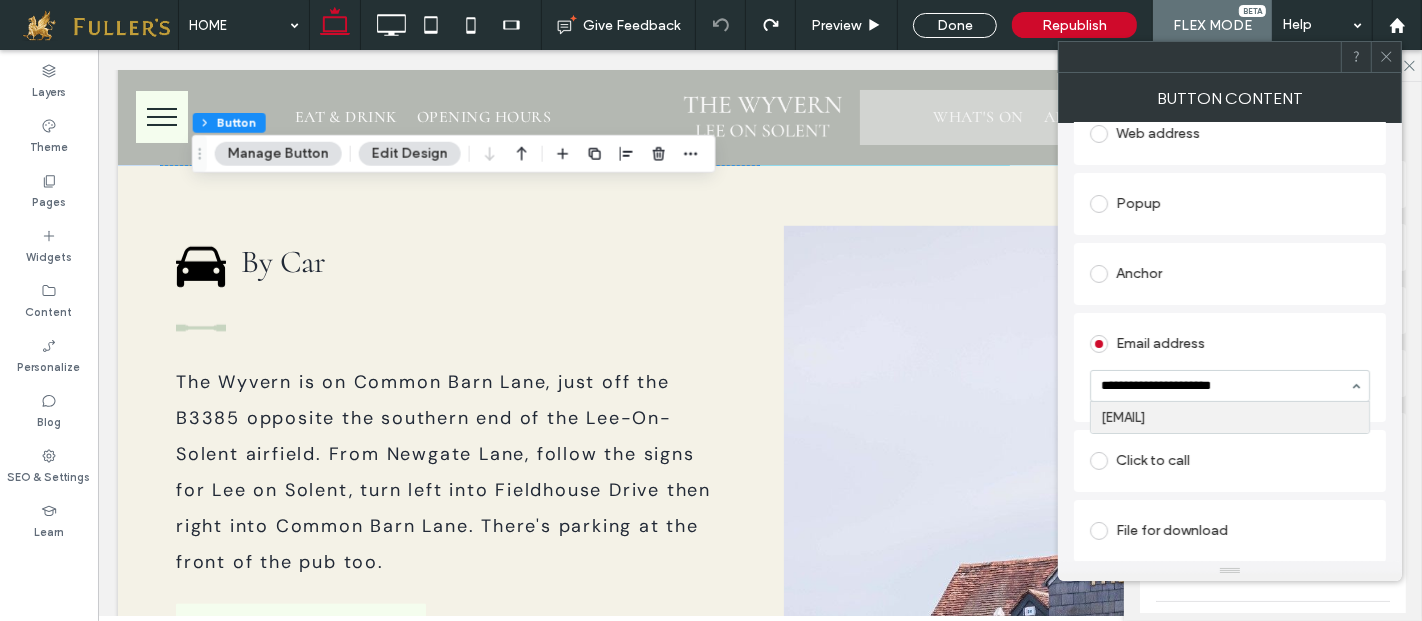 type on "**********" 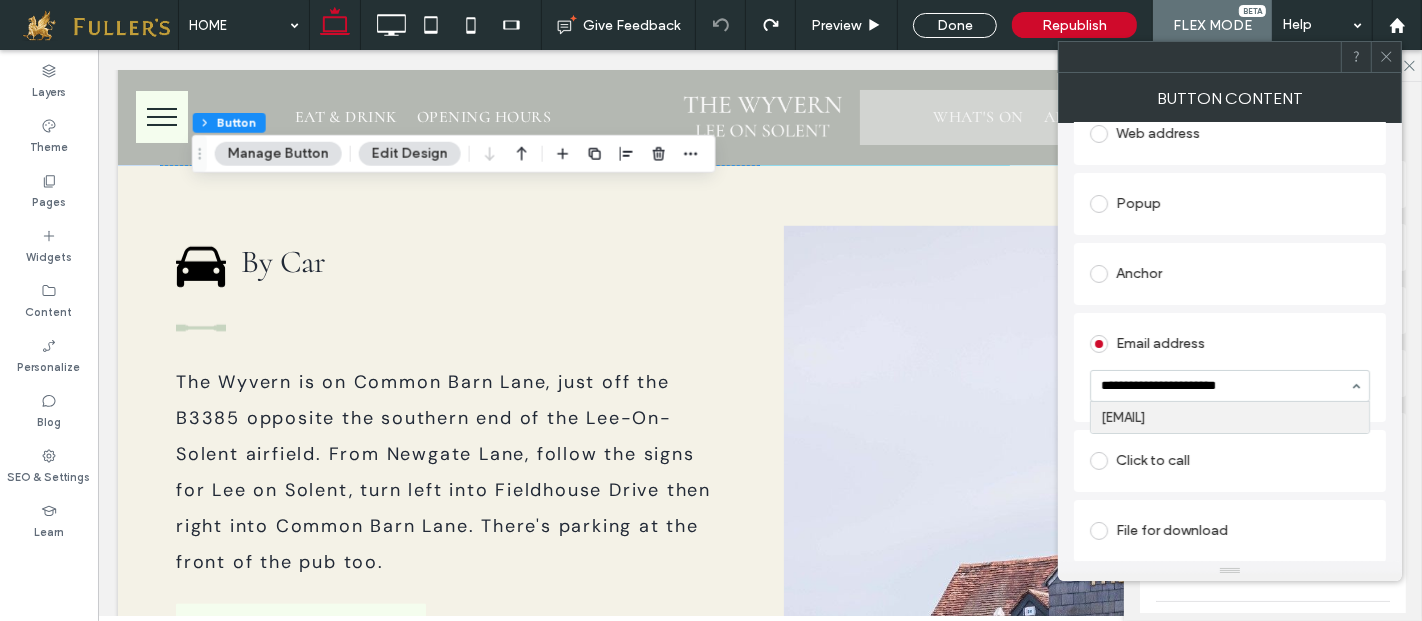 type 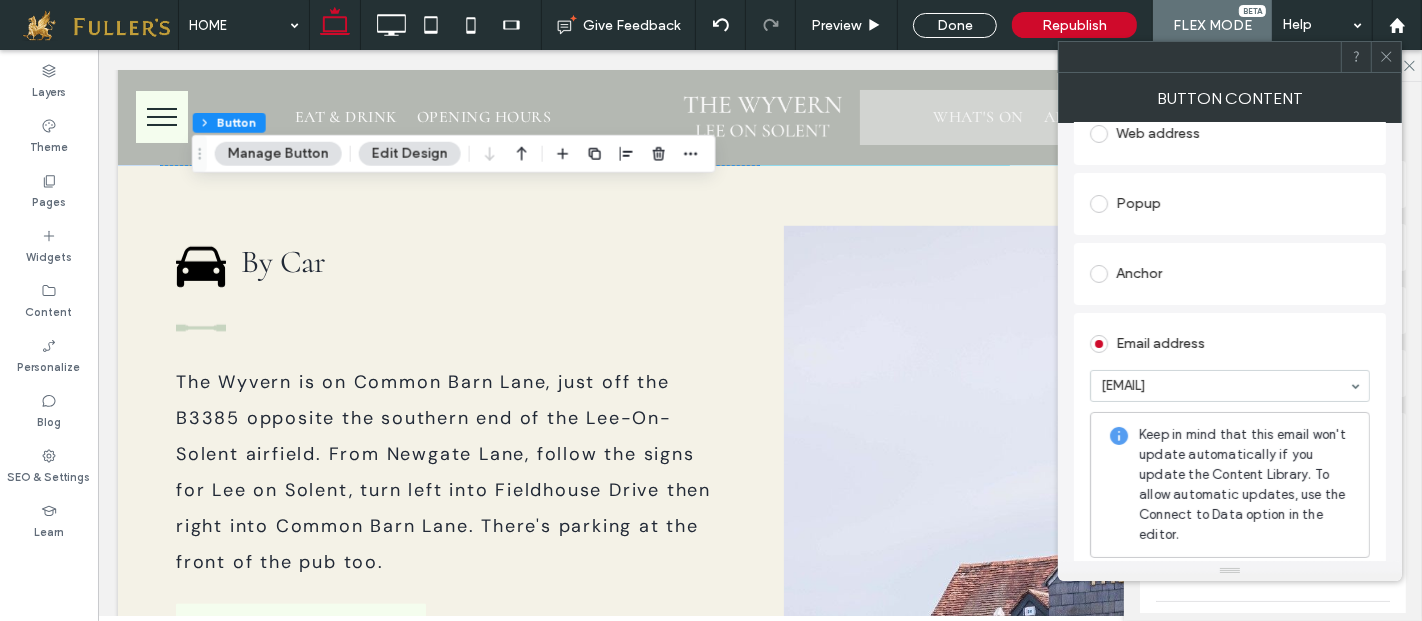 scroll, scrollTop: 454, scrollLeft: 0, axis: vertical 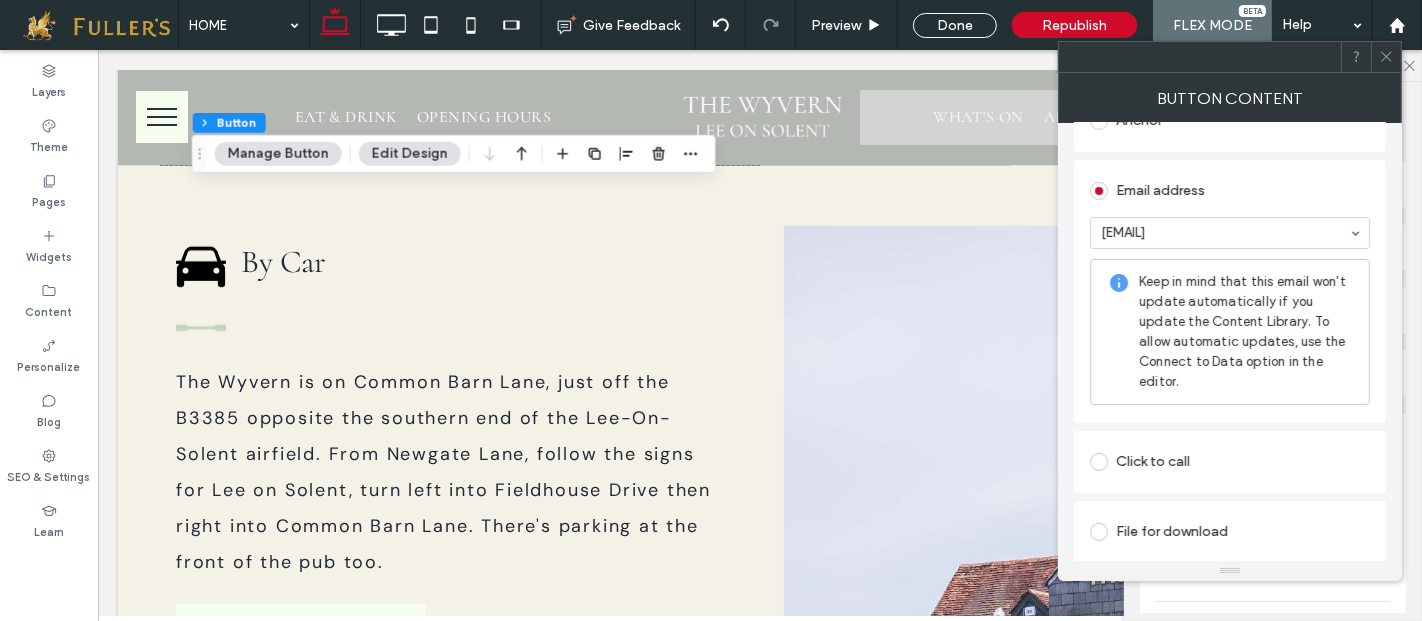 click at bounding box center [1200, 57] 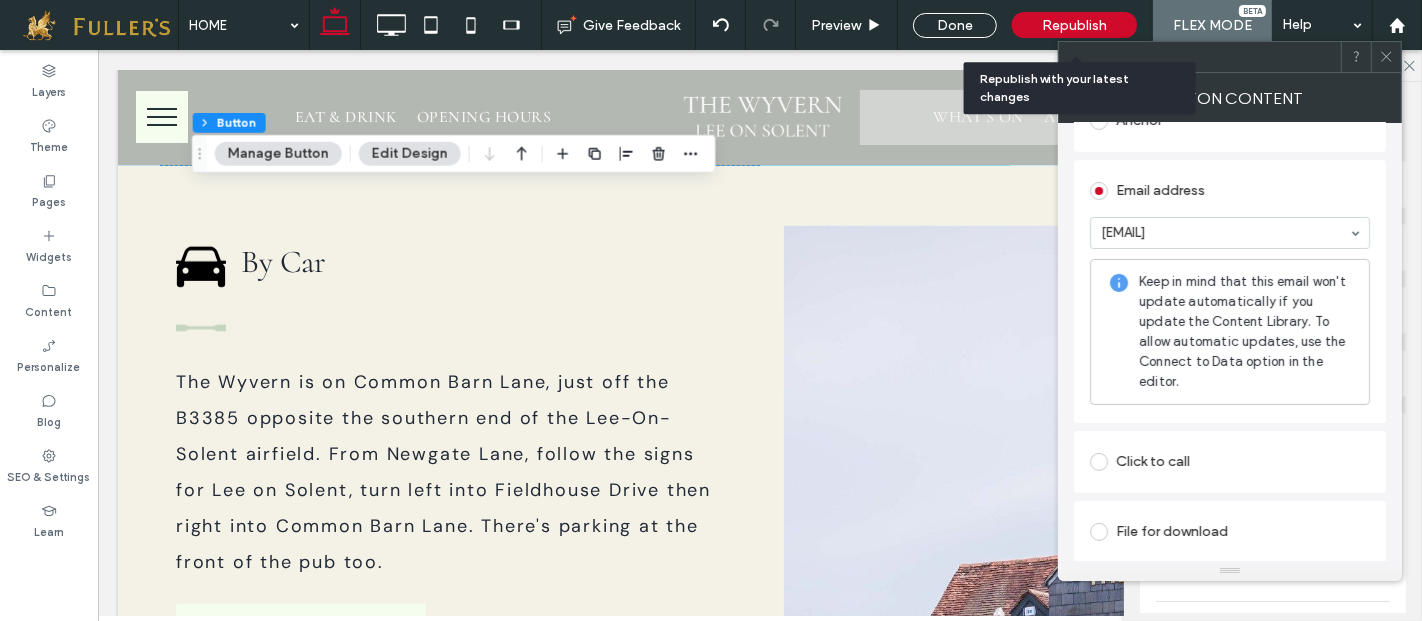 click on "Republish" at bounding box center (1074, 25) 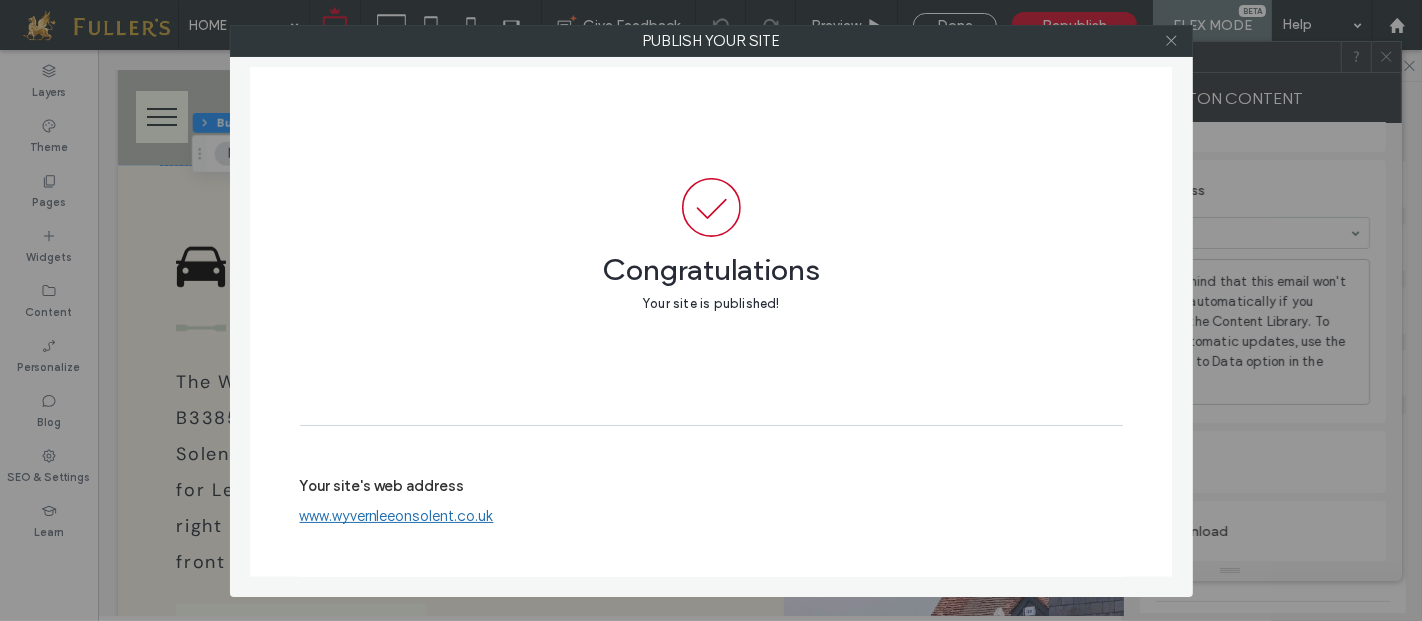 click 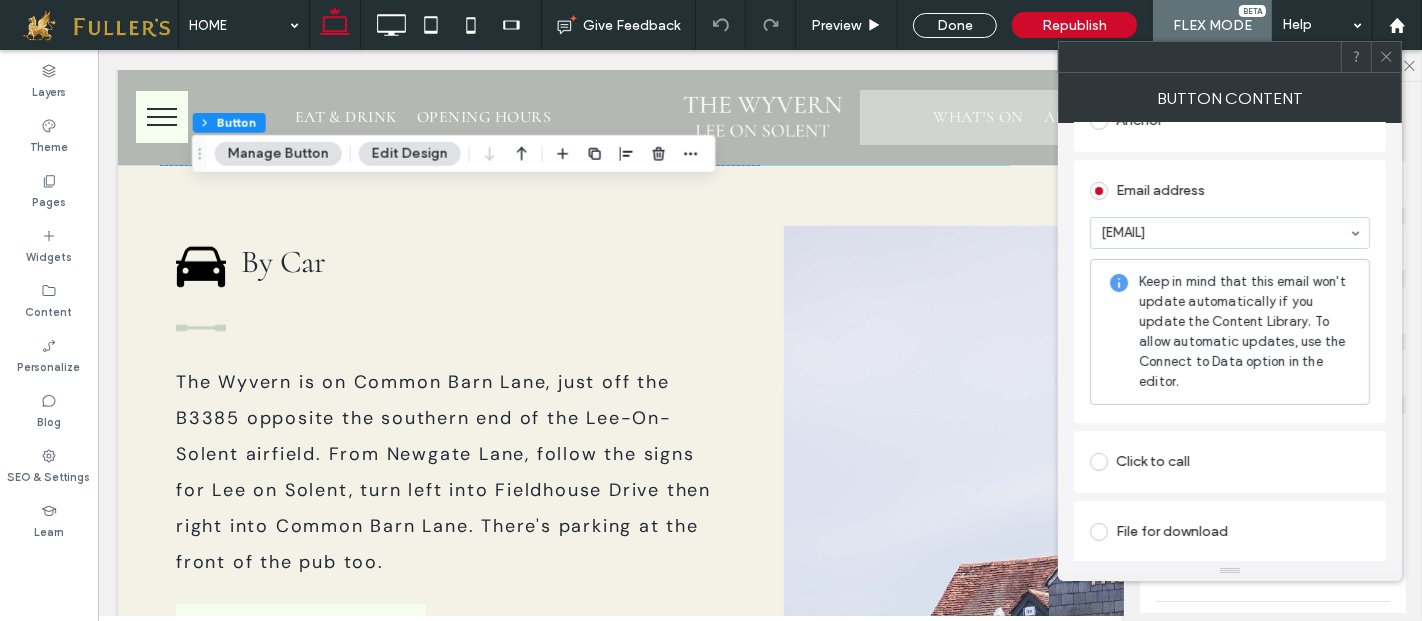 scroll, scrollTop: 396, scrollLeft: 0, axis: vertical 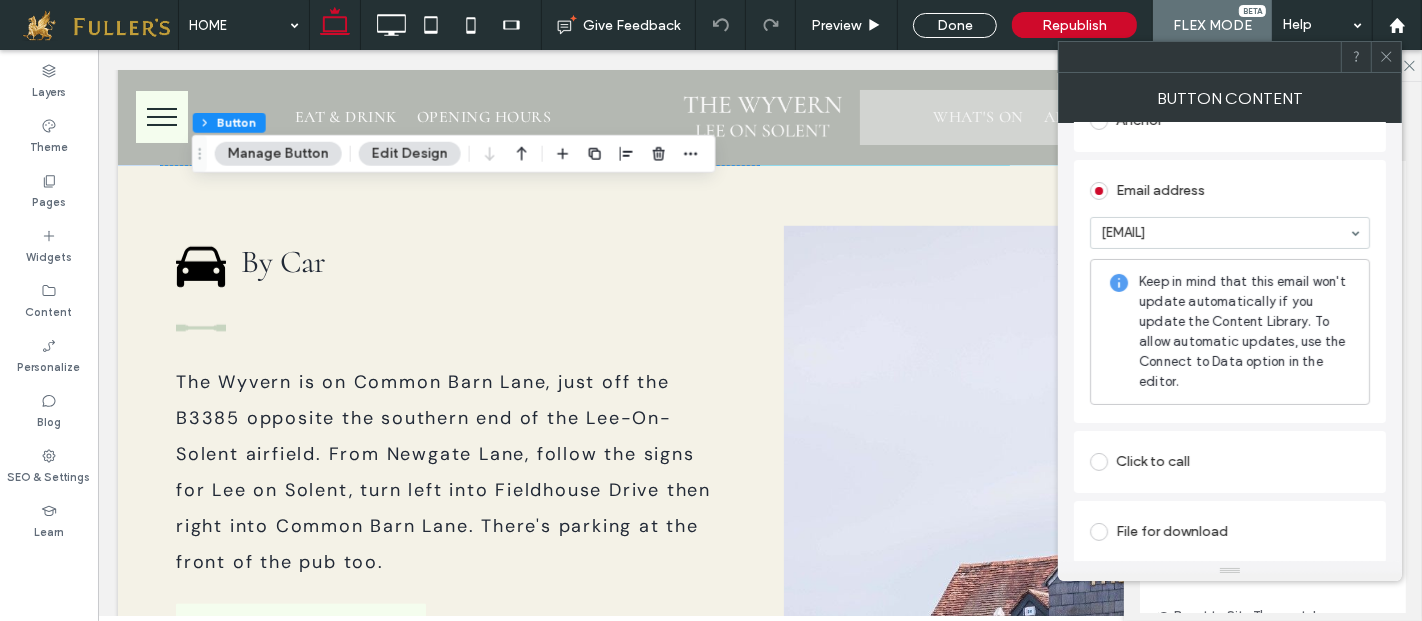 click on "**********" at bounding box center [759, -2876] 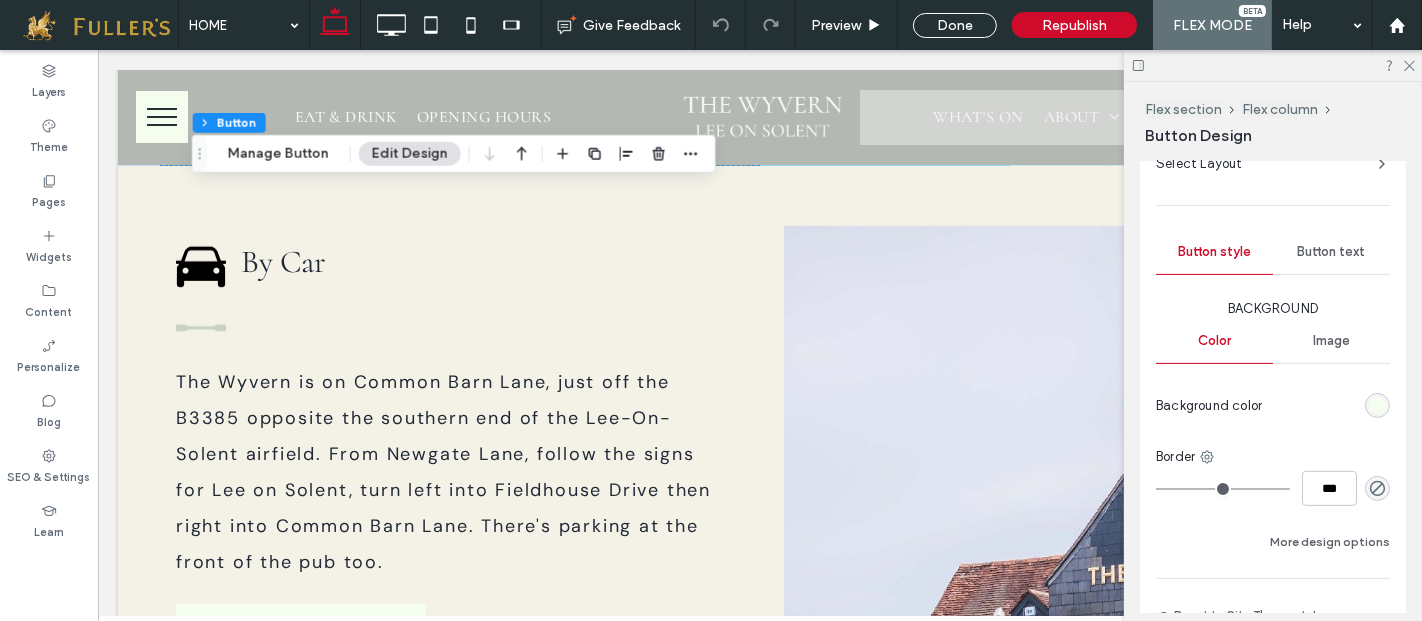 scroll, scrollTop: 504, scrollLeft: 0, axis: vertical 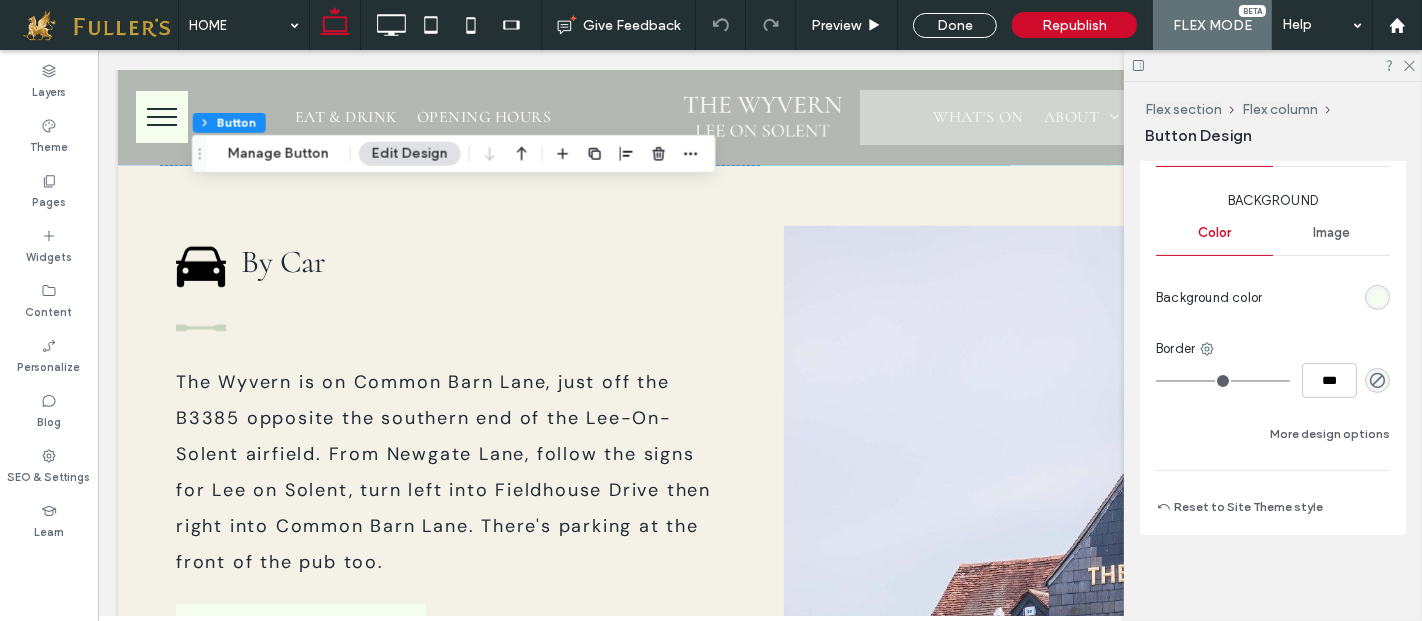 click on "**********" at bounding box center [759, -2876] 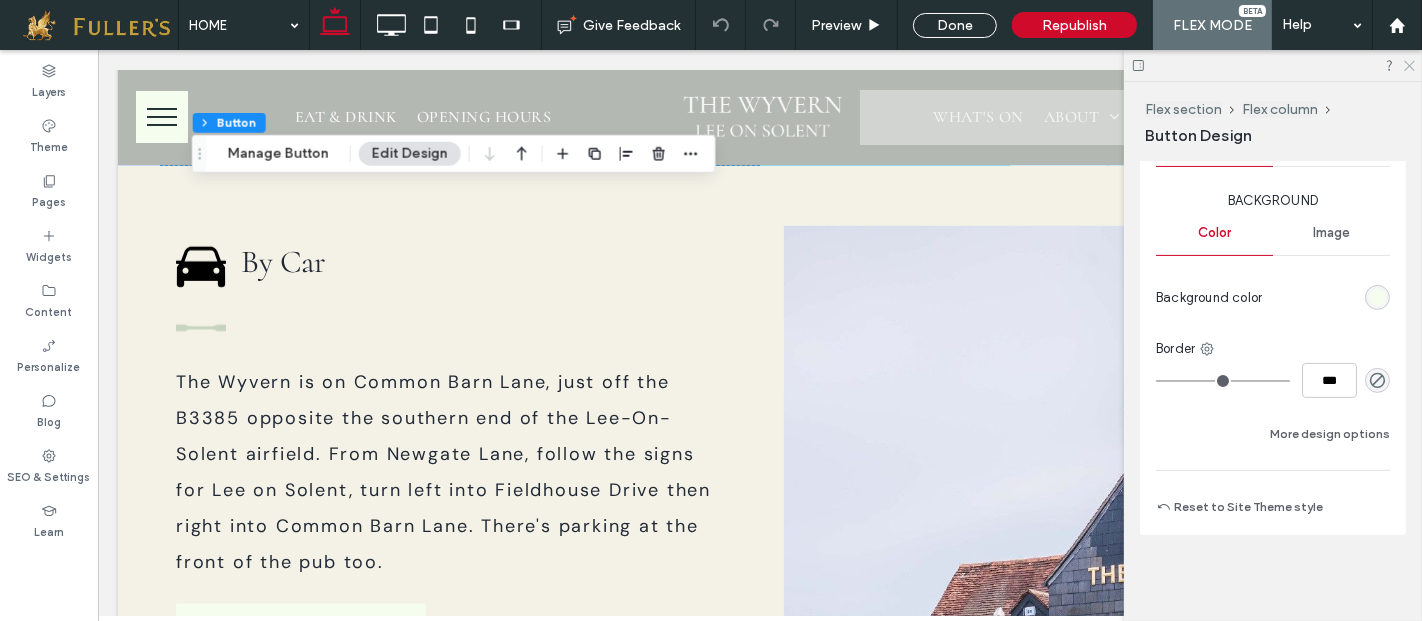 click 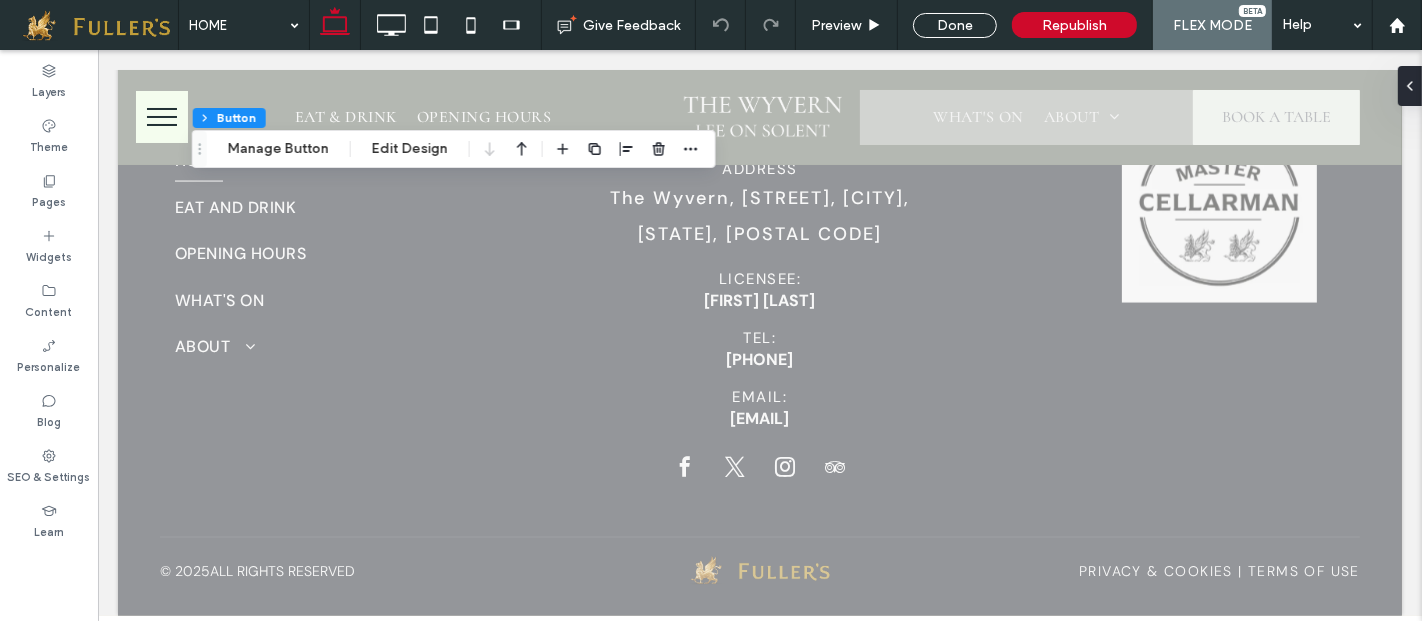 scroll, scrollTop: 9254, scrollLeft: 0, axis: vertical 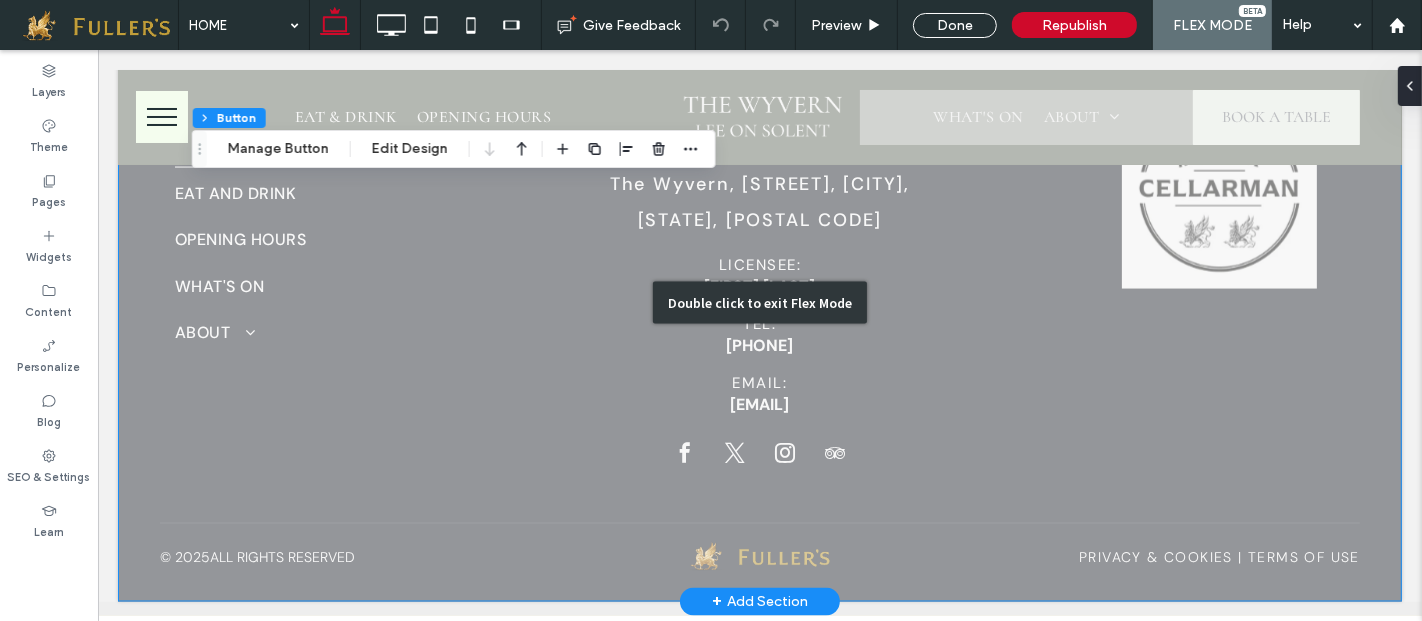 click on "Double click to exit Flex Mode" at bounding box center (759, 303) 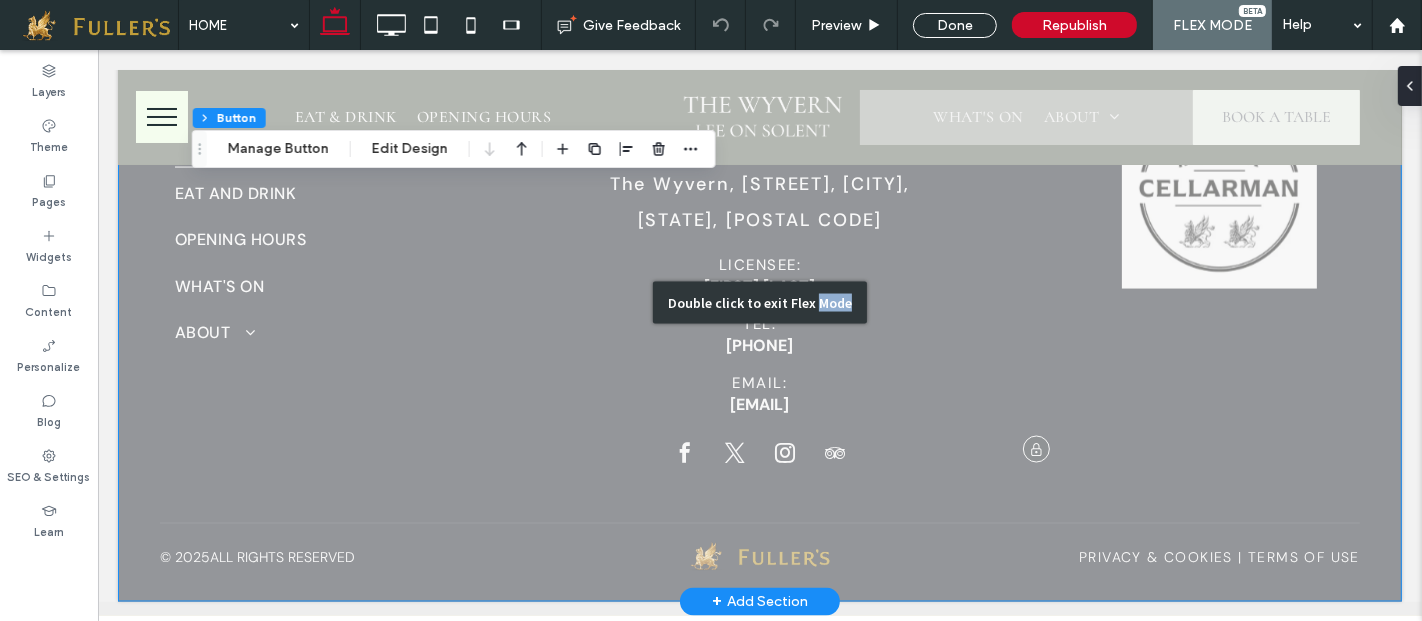drag, startPoint x: 830, startPoint y: 462, endPoint x: 921, endPoint y: 387, distance: 117.923706 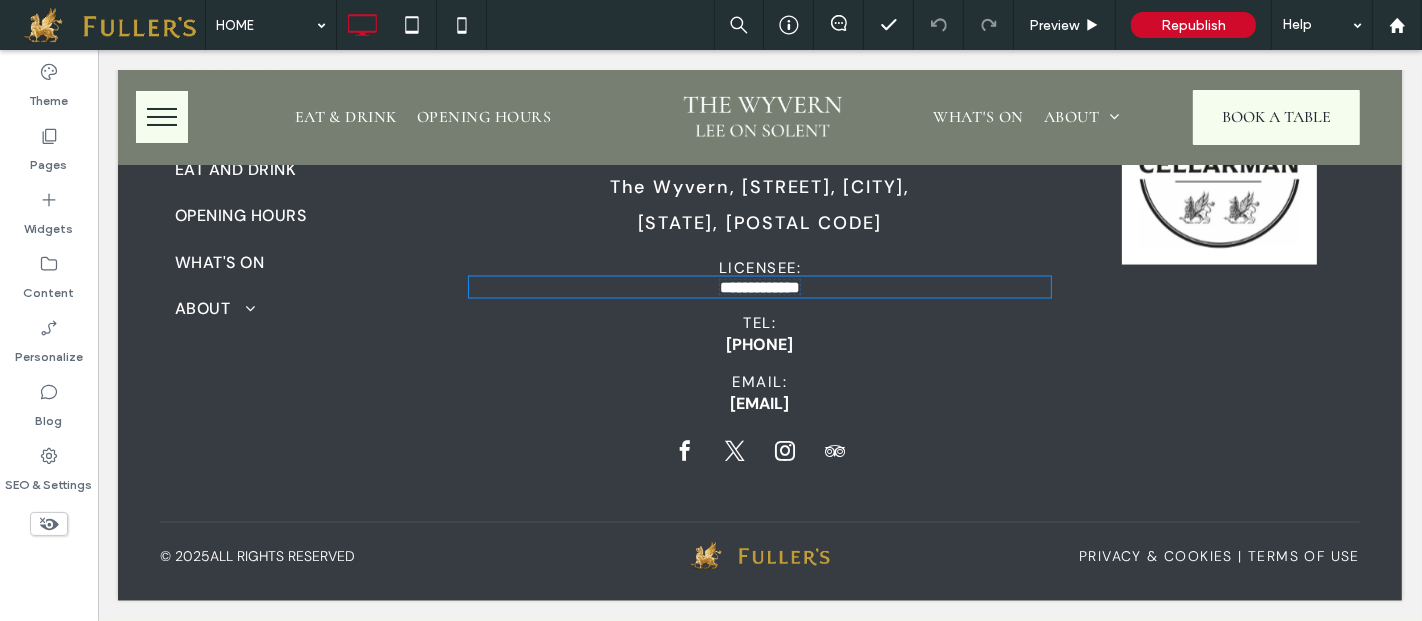 type on "*******" 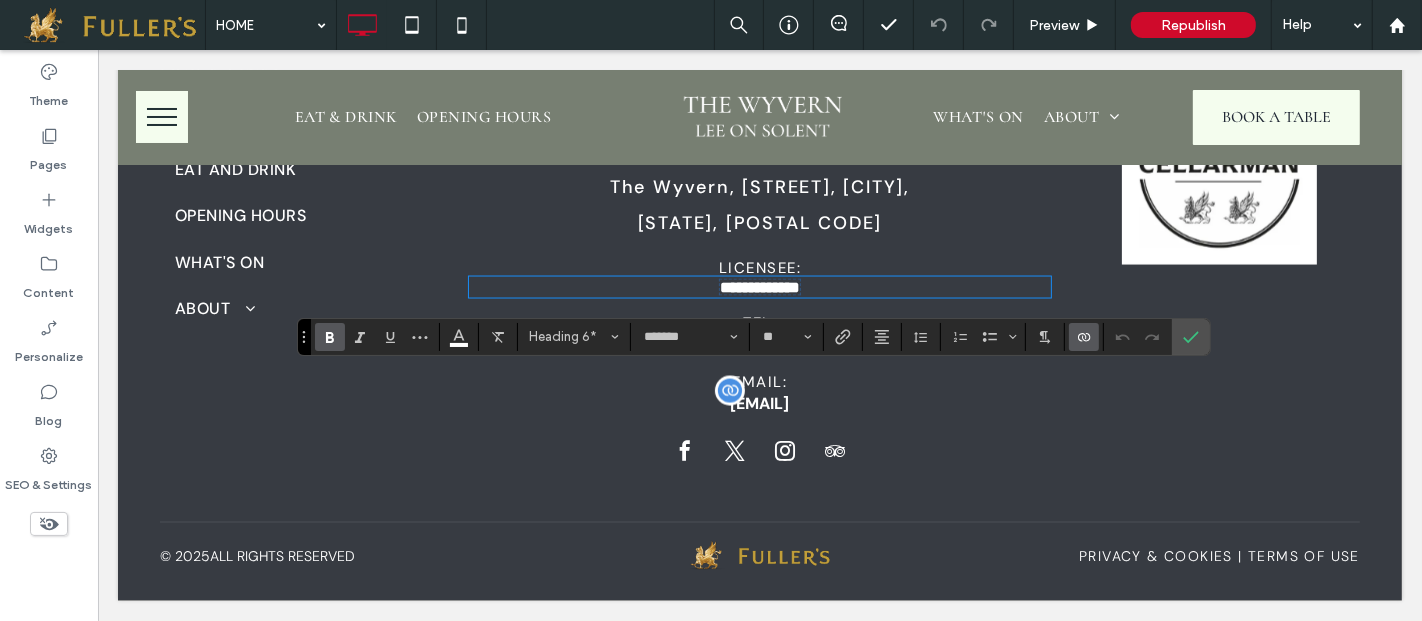 click on "[EMAIL]" at bounding box center (759, 403) 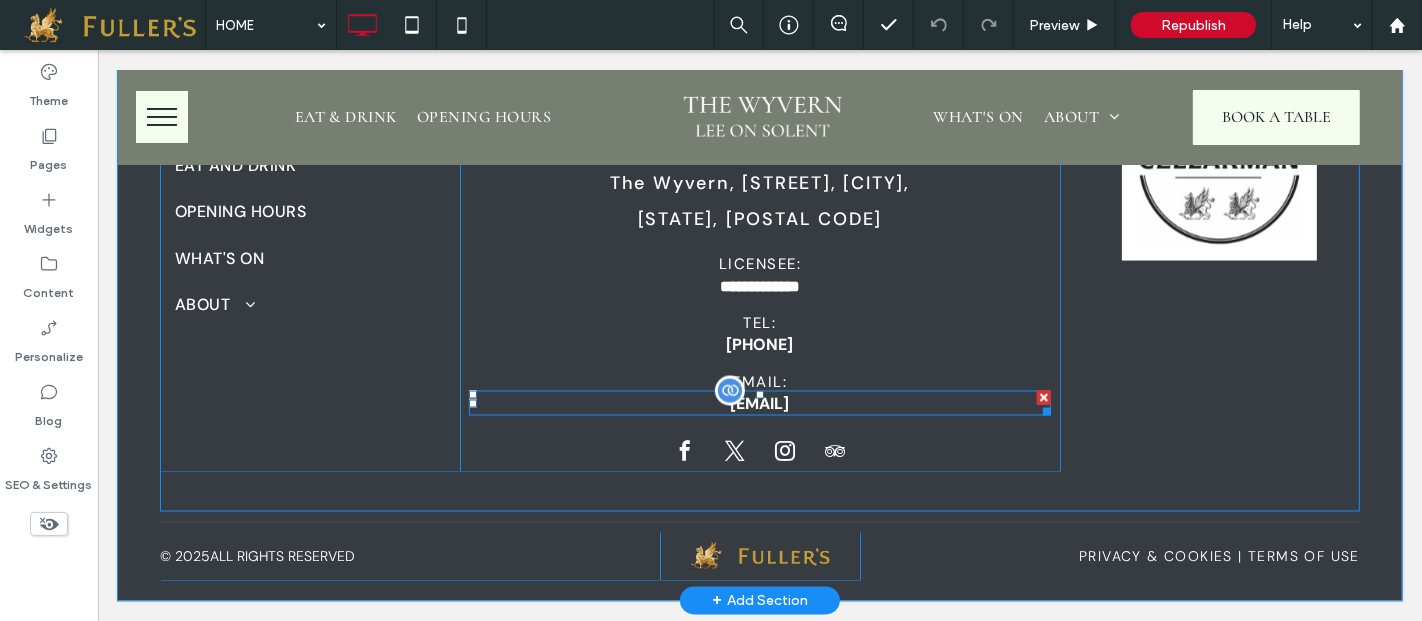 click on "[EMAIL]" at bounding box center [759, 403] 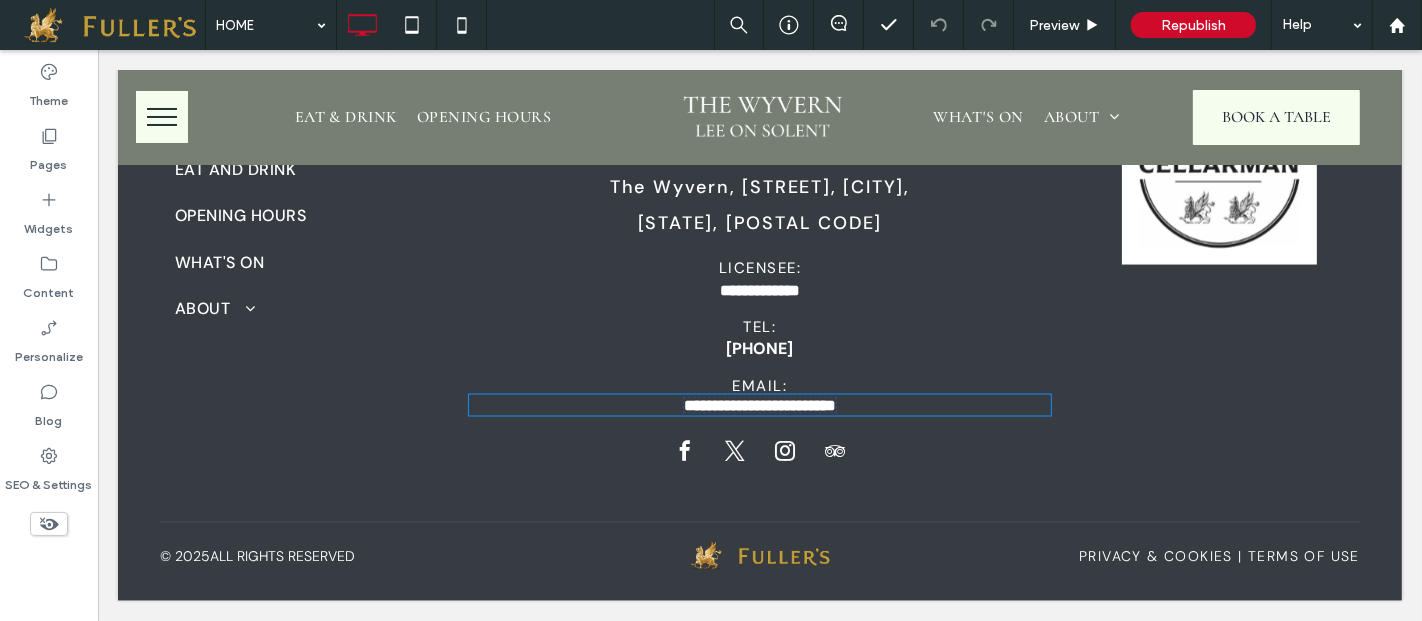 type on "*******" 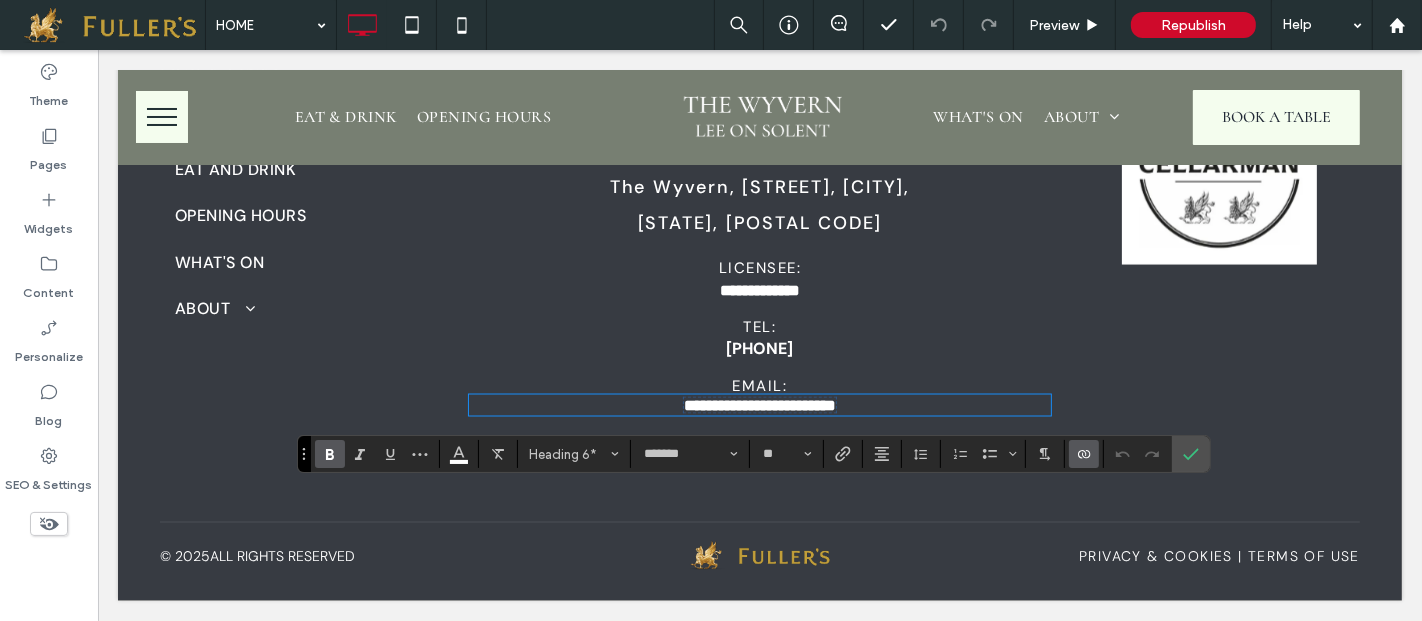 click on "**********" at bounding box center (759, 405) 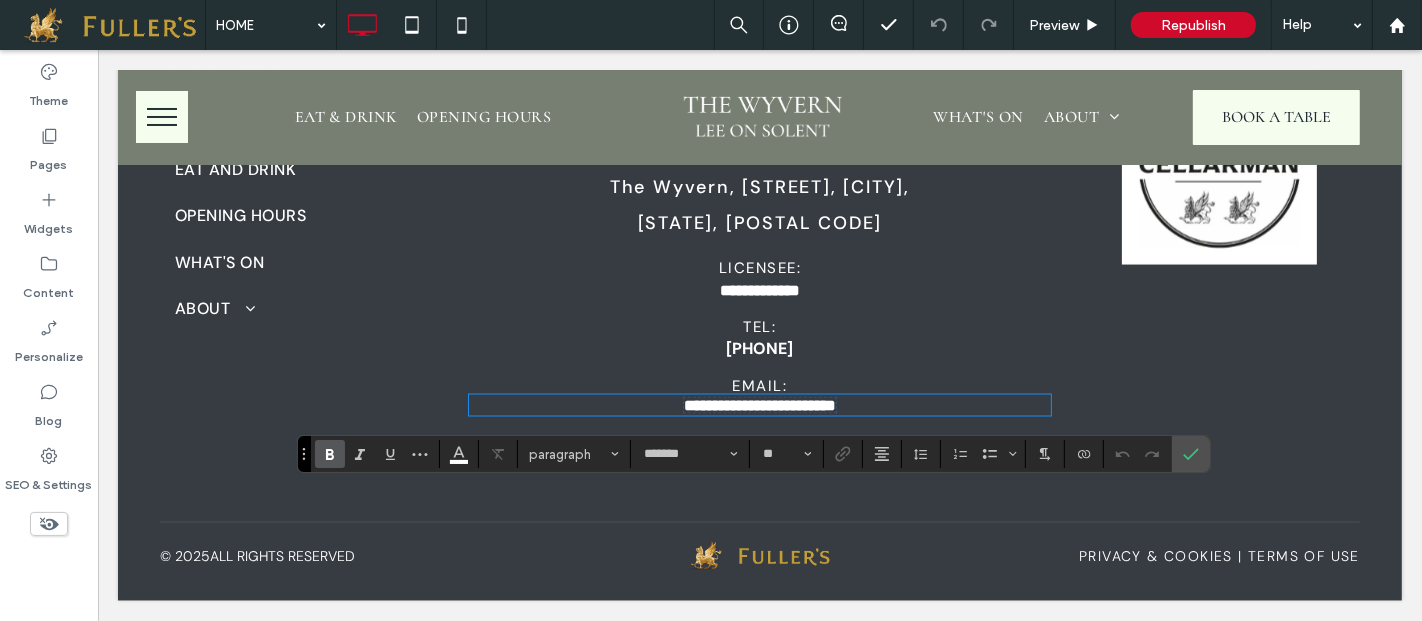 click on "**********" at bounding box center [759, 405] 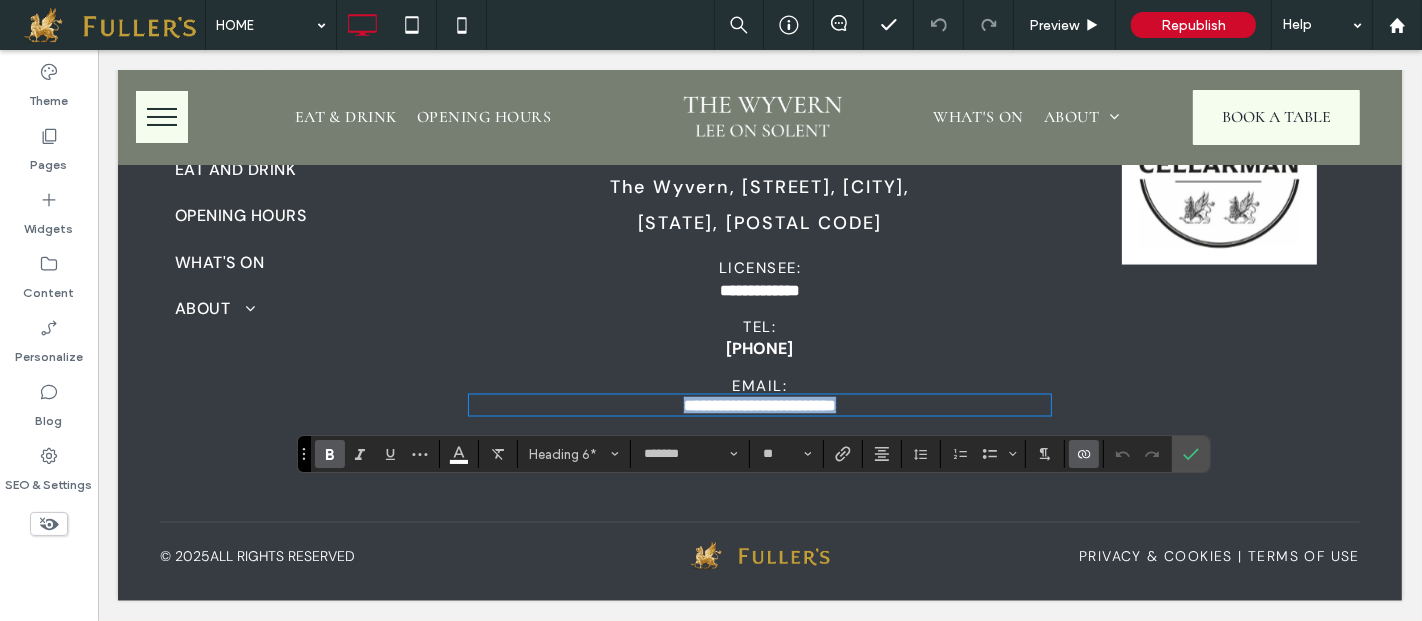 click on "**********" at bounding box center [759, 405] 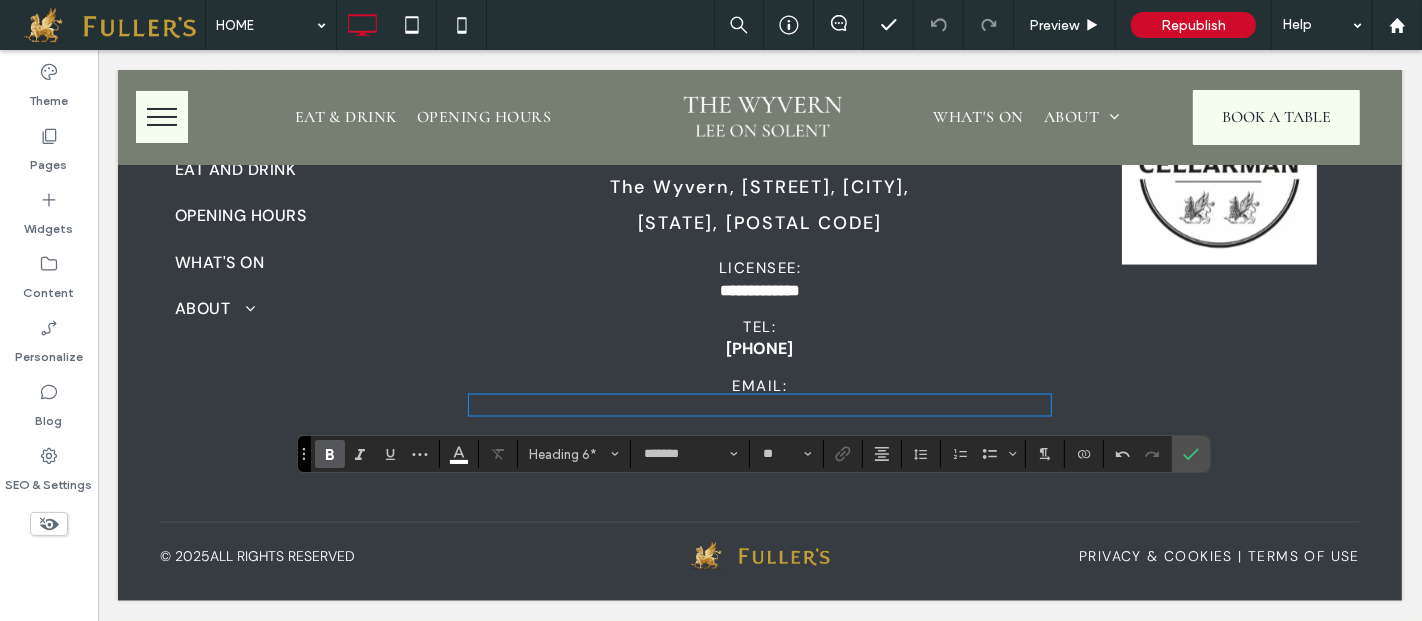 type 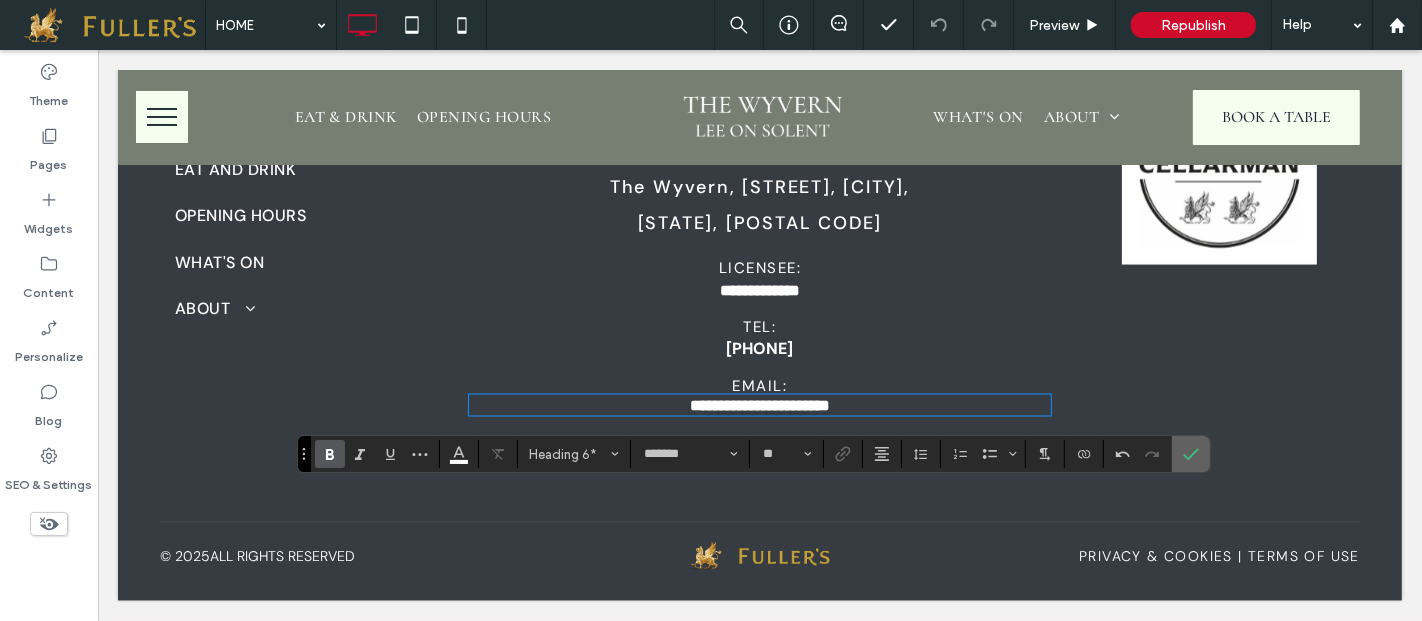 scroll, scrollTop: 9227, scrollLeft: 0, axis: vertical 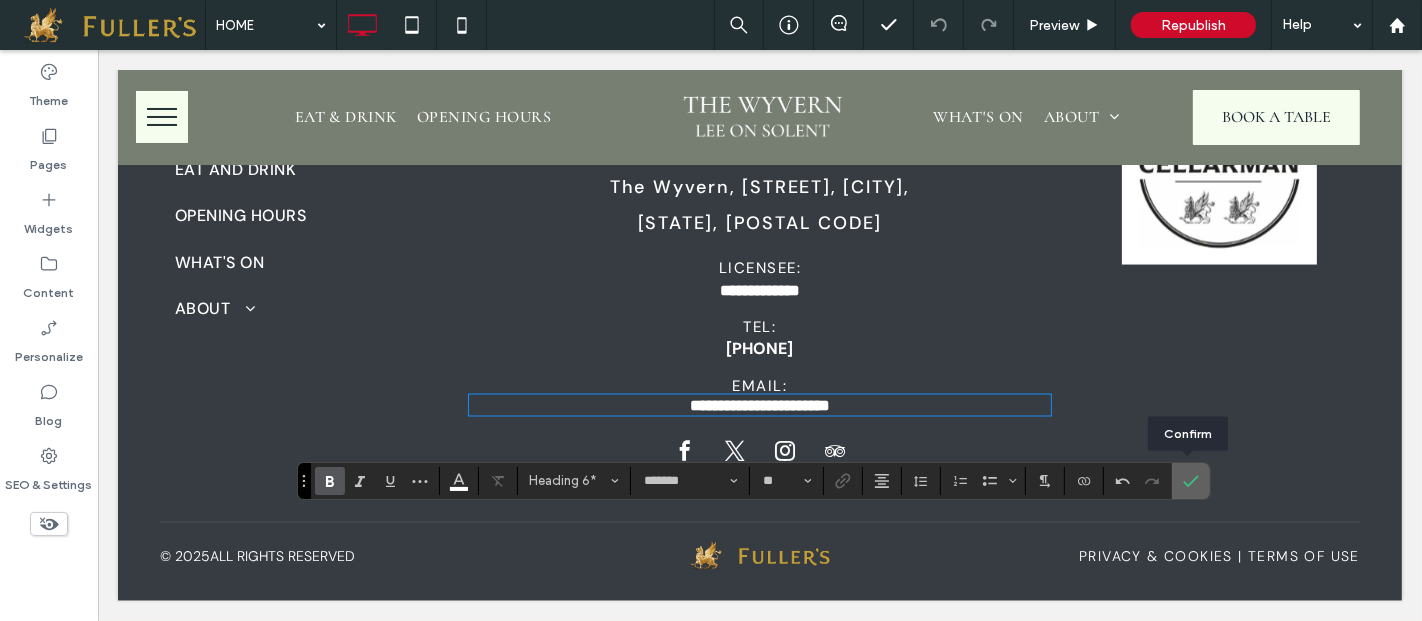 click 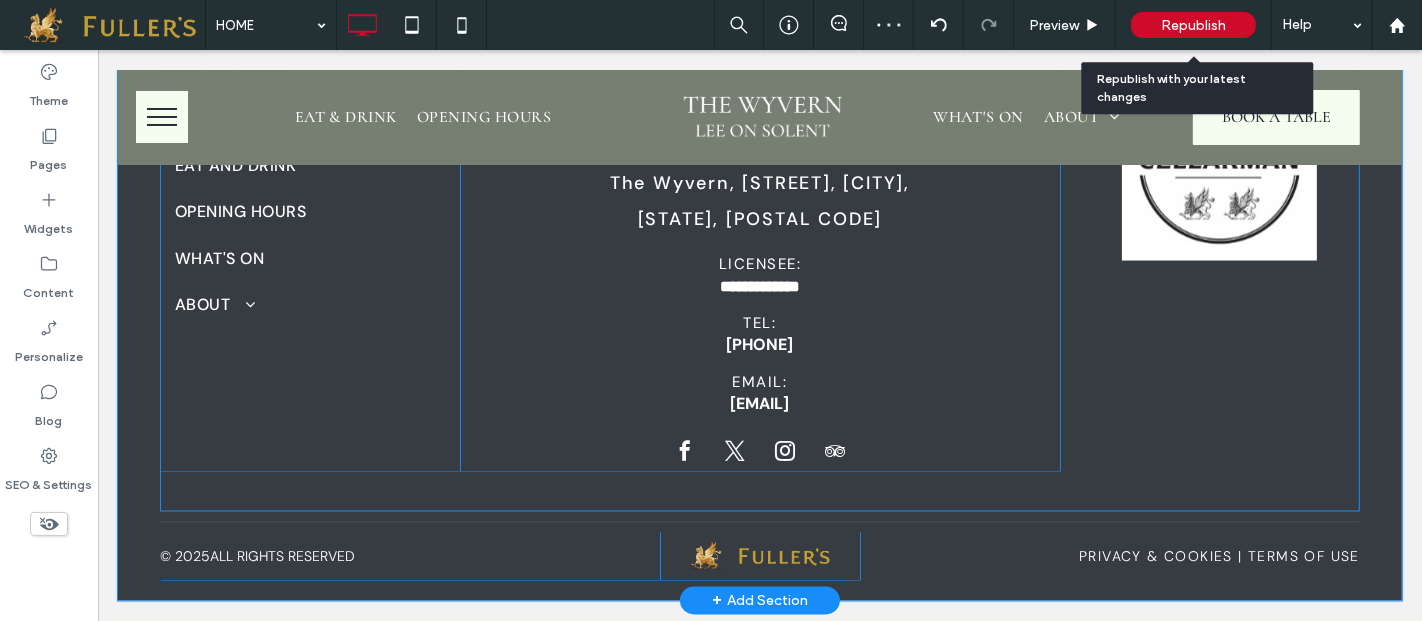 click on "Republish" at bounding box center [1193, 25] 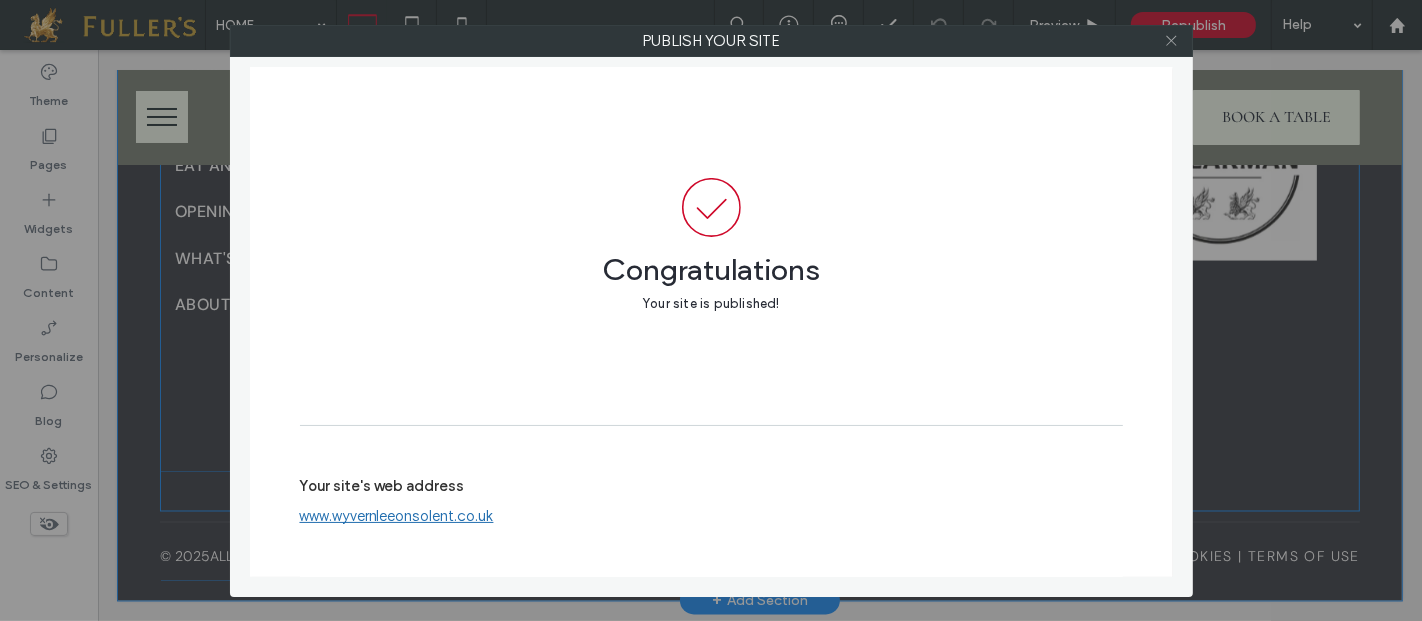 click 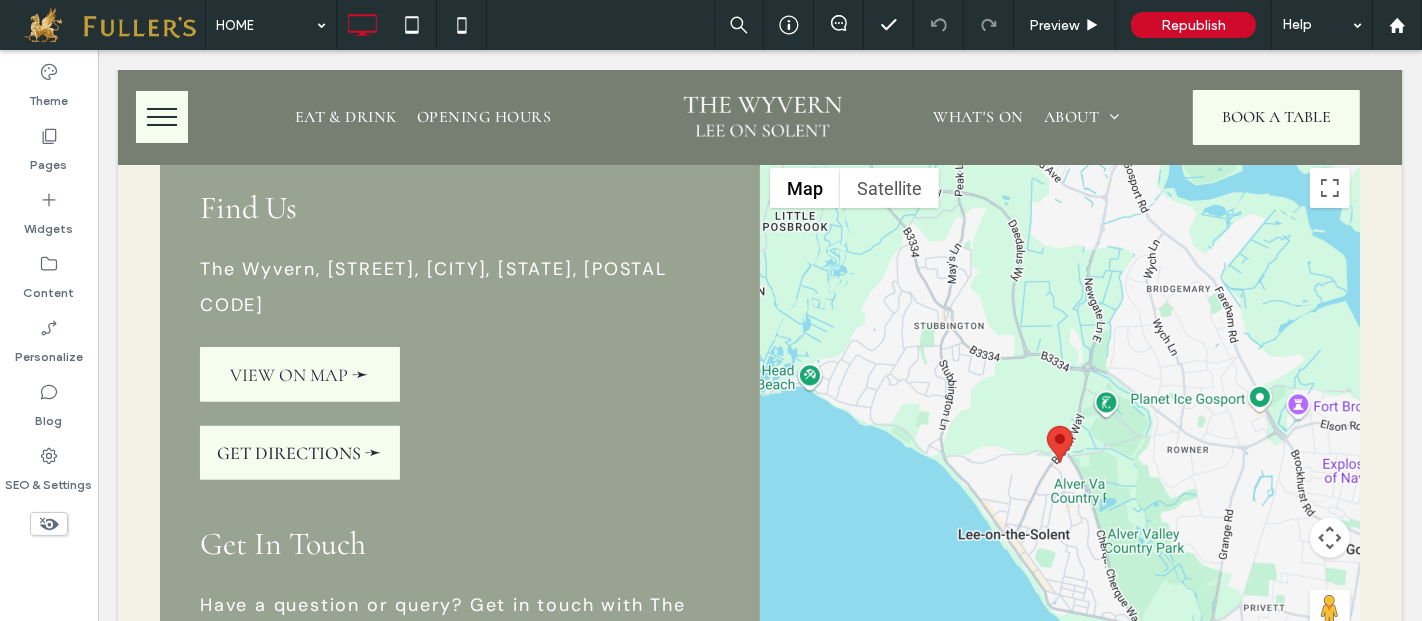 scroll, scrollTop: 6905, scrollLeft: 0, axis: vertical 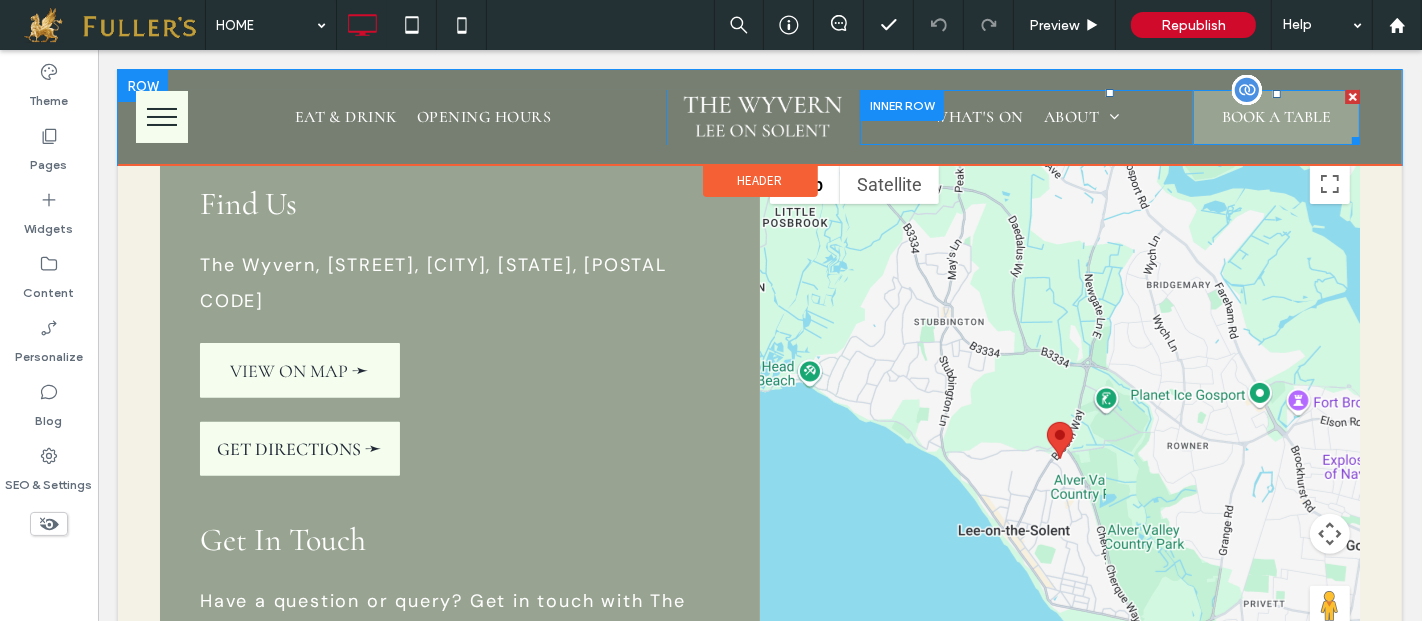 click on "BOOK A TABLE" at bounding box center [1275, 117] 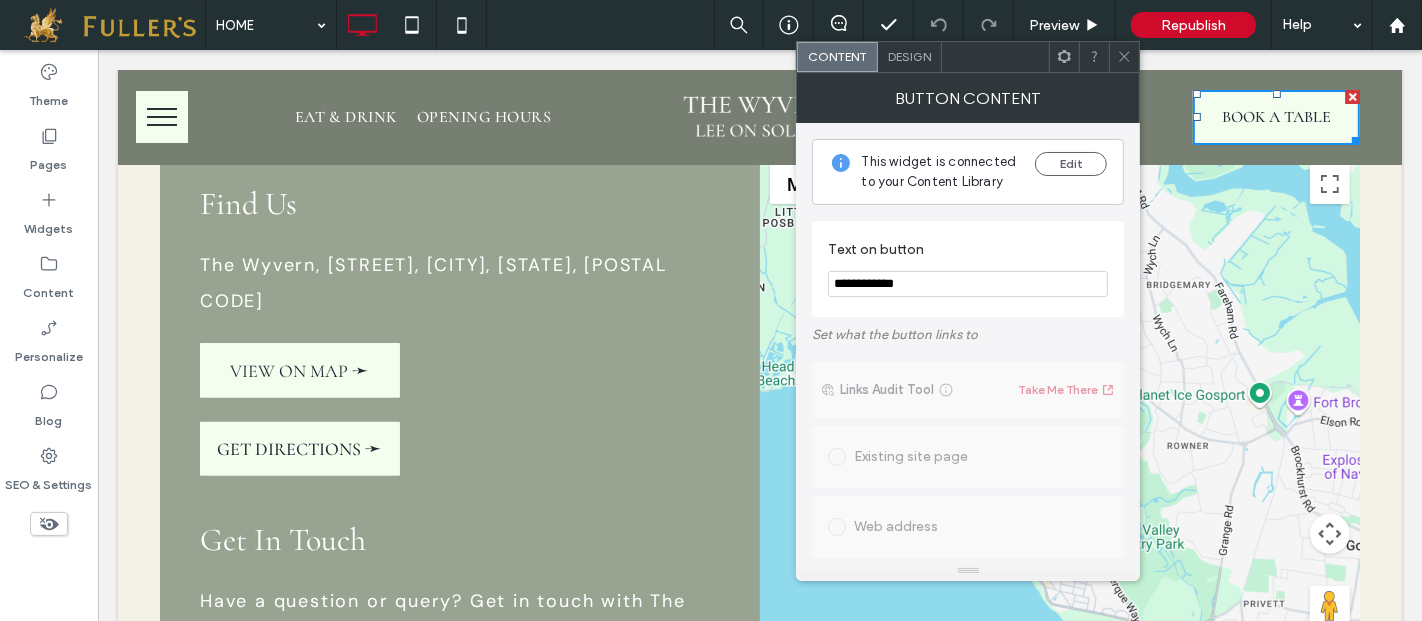 scroll, scrollTop: 383, scrollLeft: 0, axis: vertical 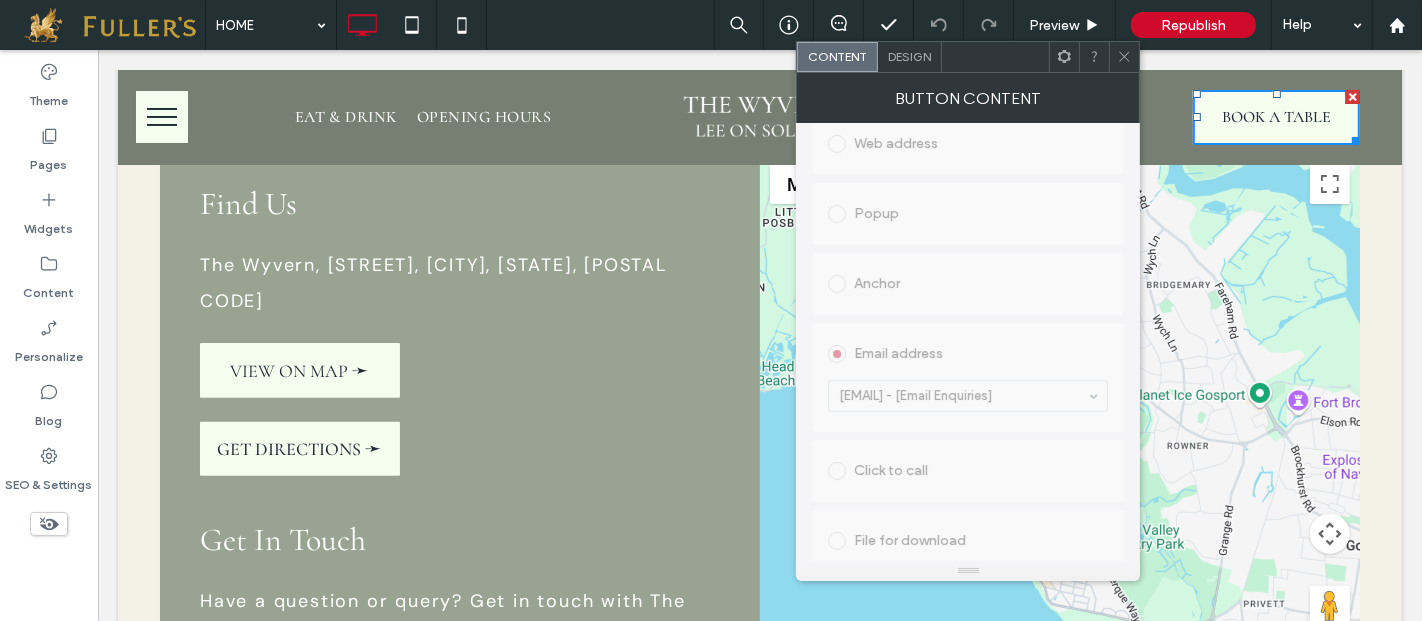 click on "Links Audit Tool Take Me There Existing site page Web address Popup Anchor Email address [EMAIL] - [Email Enquiries] Click to call File for download" at bounding box center [968, 275] 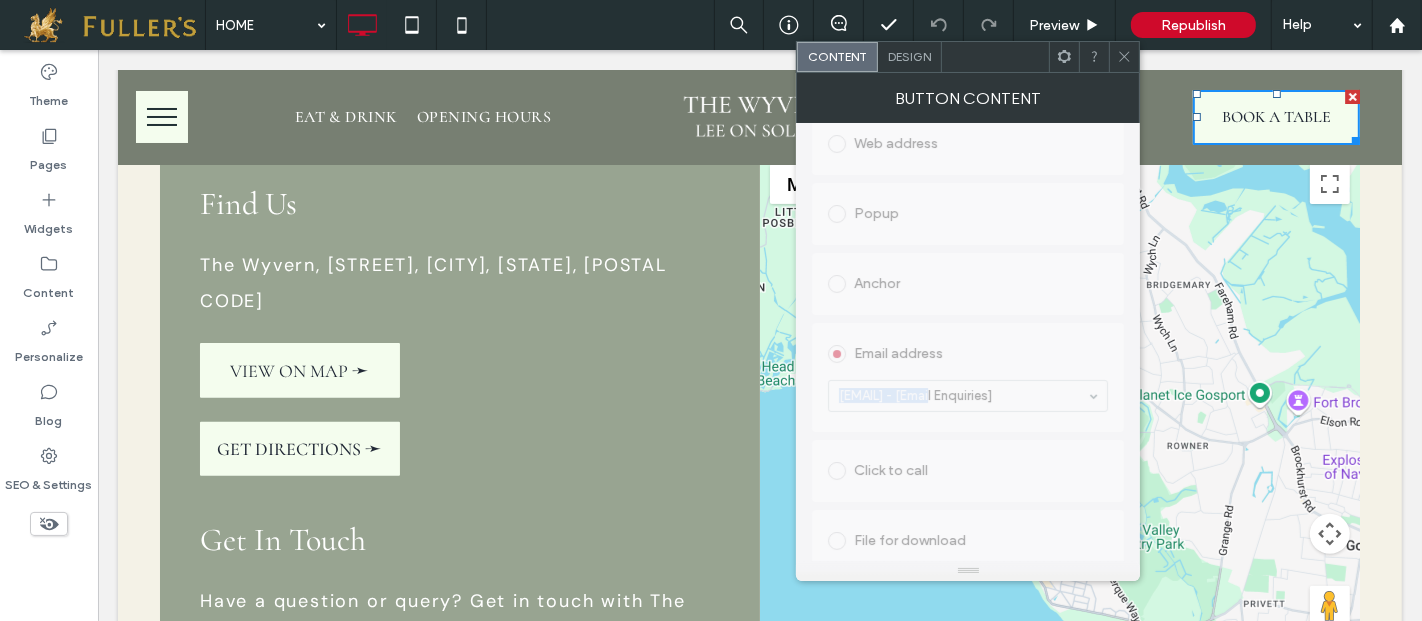 click on "Links Audit Tool Take Me There Existing site page Web address Popup Anchor Email address [EMAIL] - [Email Enquiries] Click to call File for download" at bounding box center [968, 275] 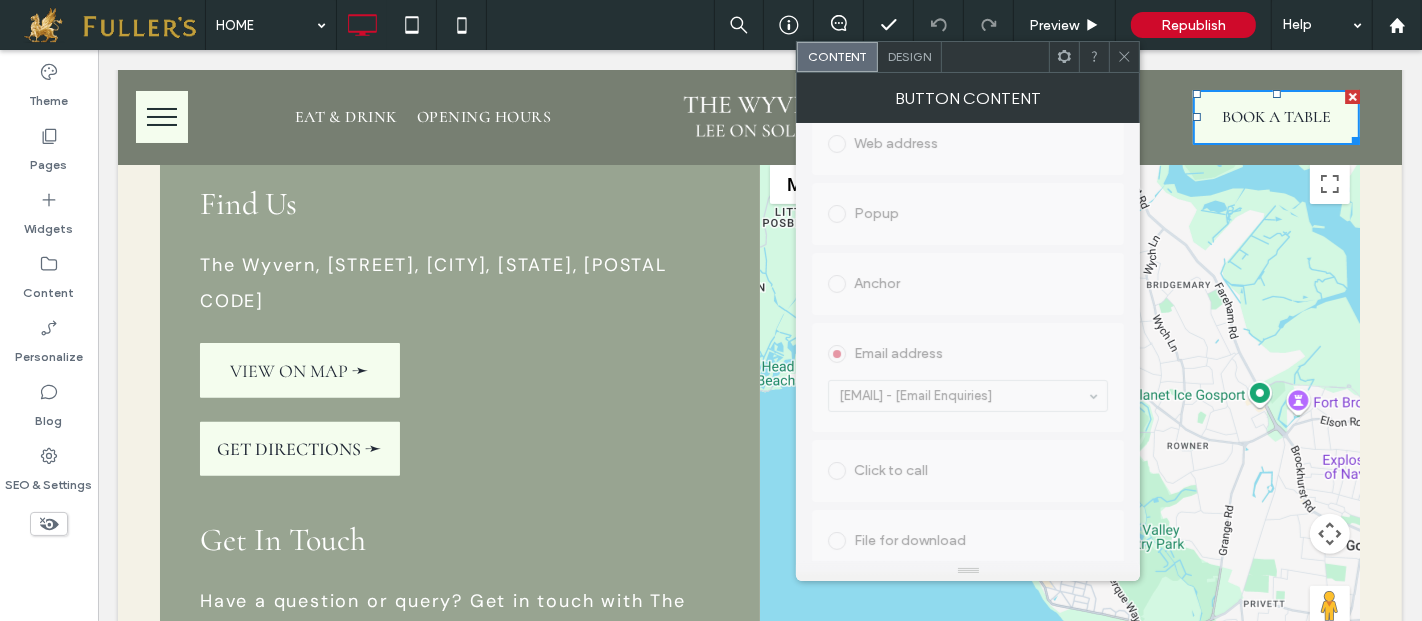 click at bounding box center [1124, 57] 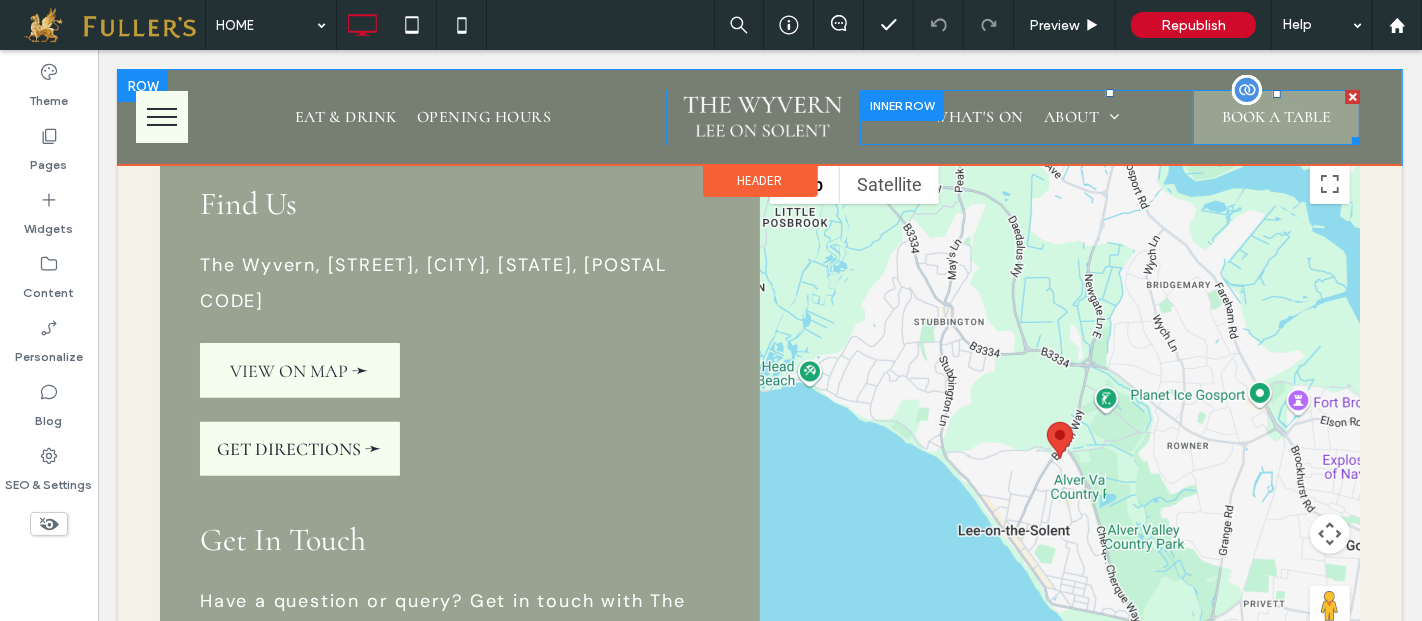 click on "BOOK A TABLE" at bounding box center [1275, 117] 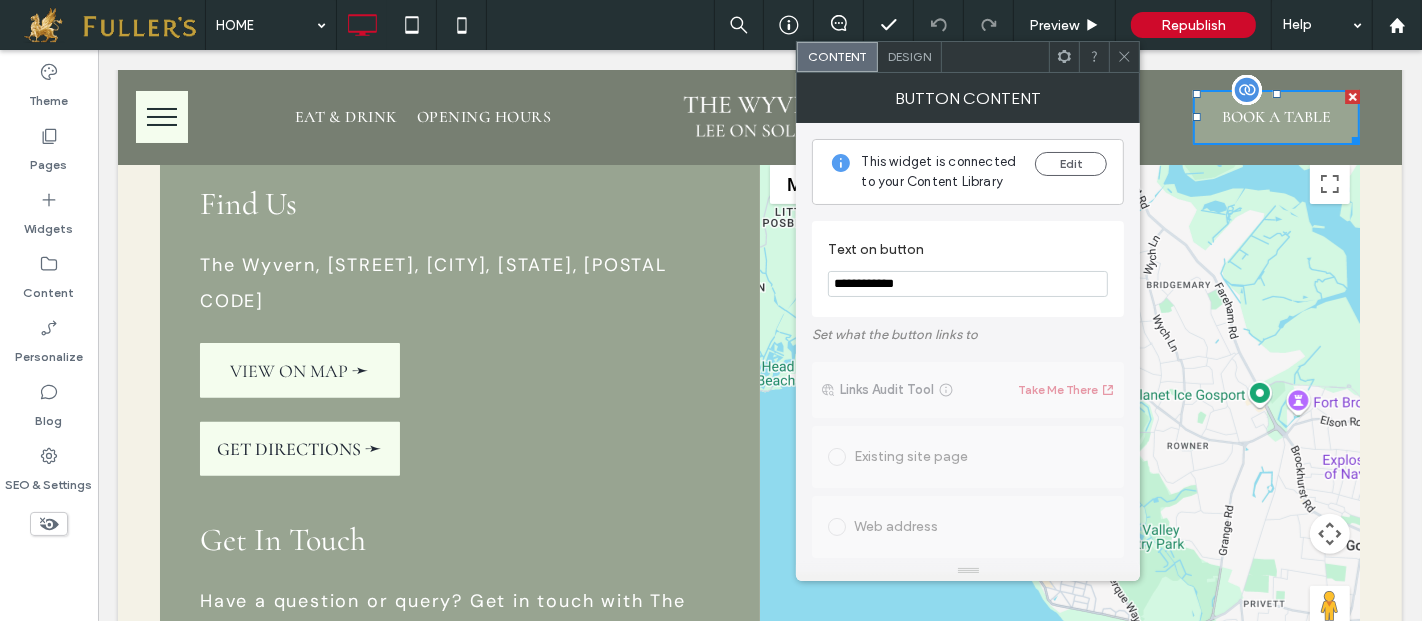 click on "BOOK A TABLE" at bounding box center (1275, 117) 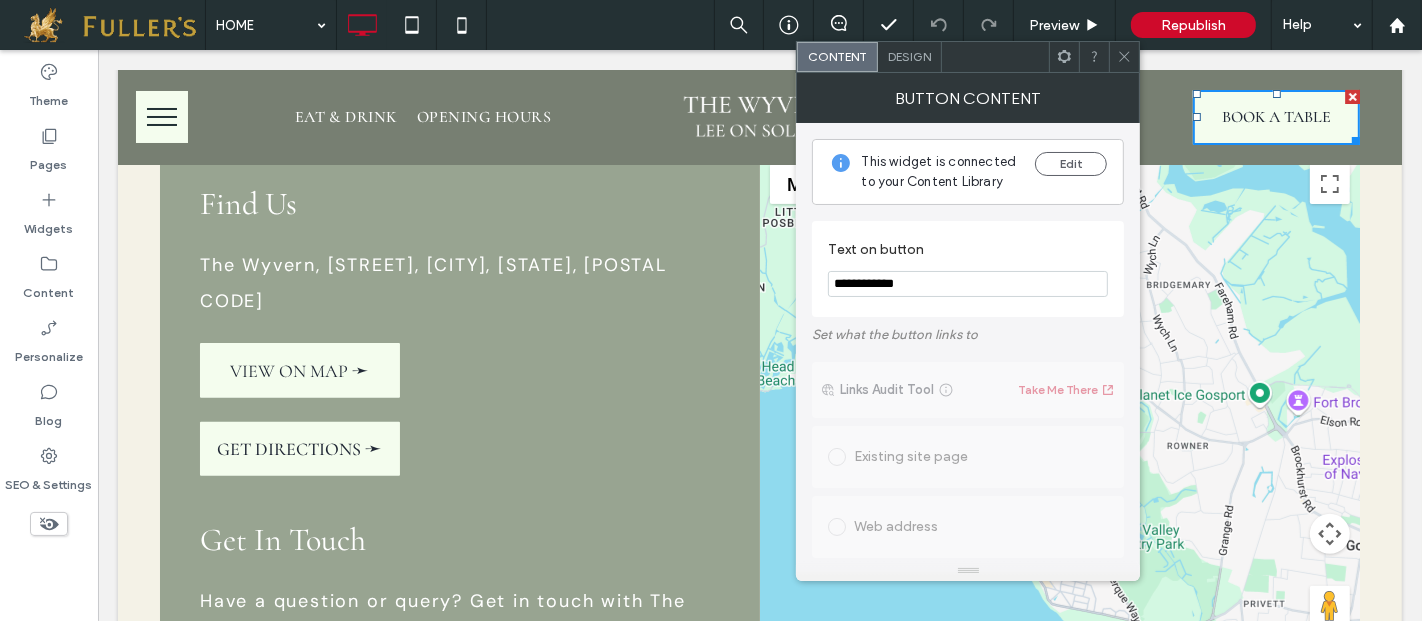 scroll, scrollTop: 383, scrollLeft: 0, axis: vertical 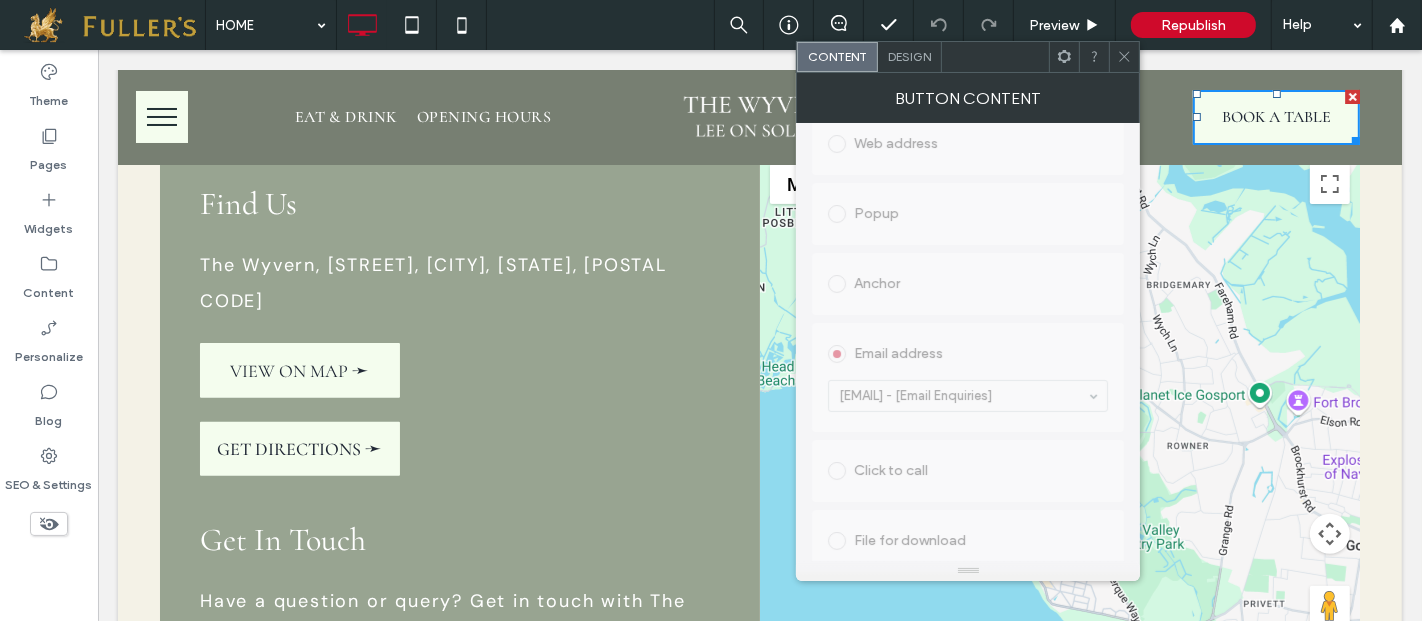 click on "Links Audit Tool Take Me There Existing site page Web address Popup Anchor Email address [EMAIL] - [Email Enquiries] Click to call File for download" at bounding box center [968, 275] 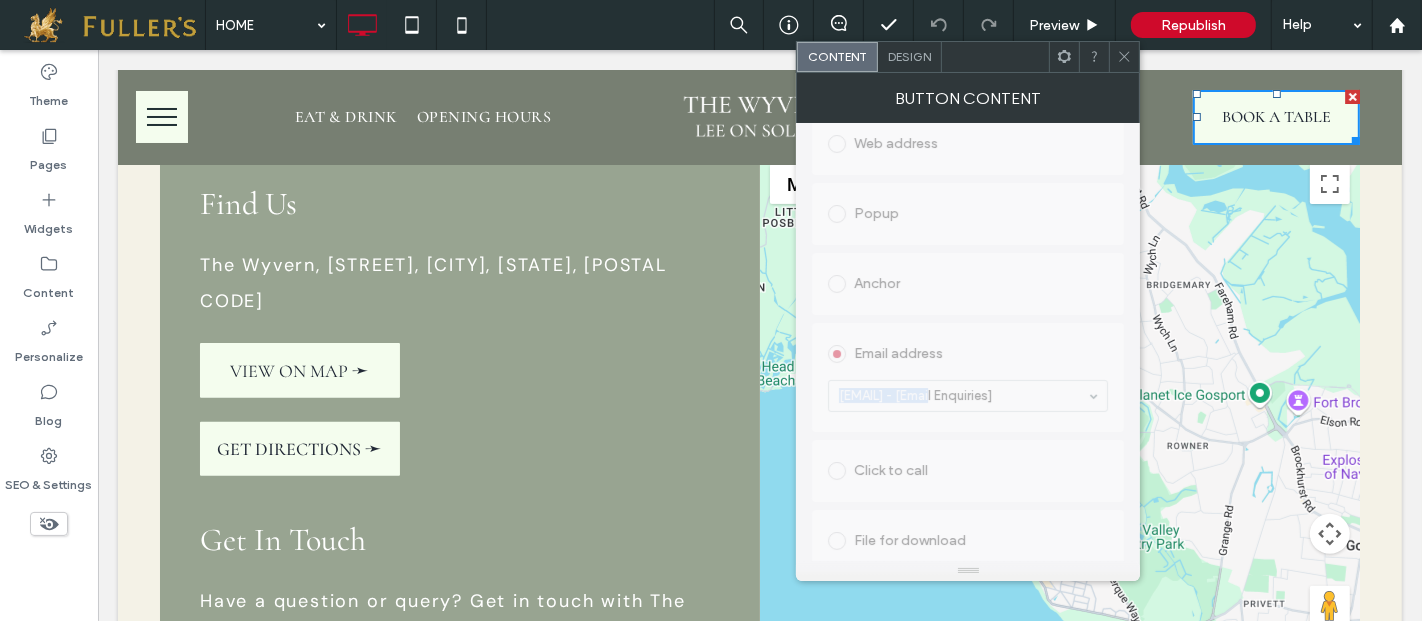 click on "Links Audit Tool Take Me There Existing site page Web address Popup Anchor Email address [EMAIL] - [Email Enquiries] Click to call File for download" at bounding box center [968, 275] 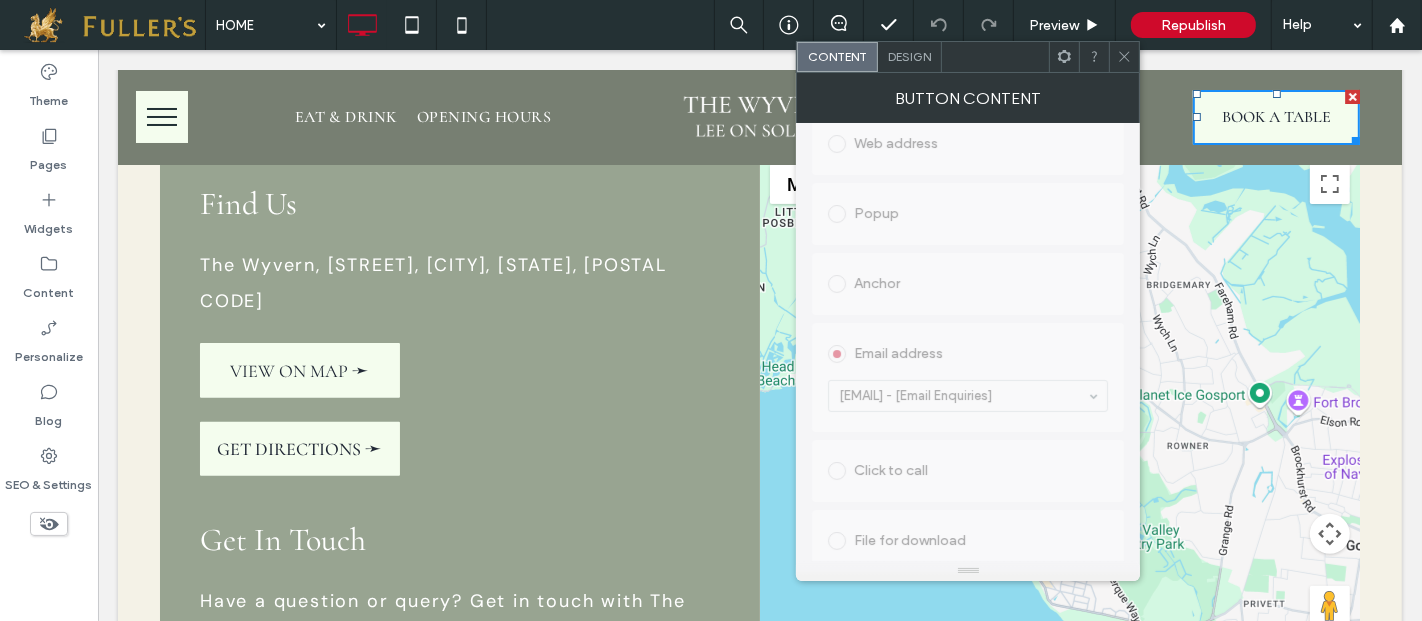 click 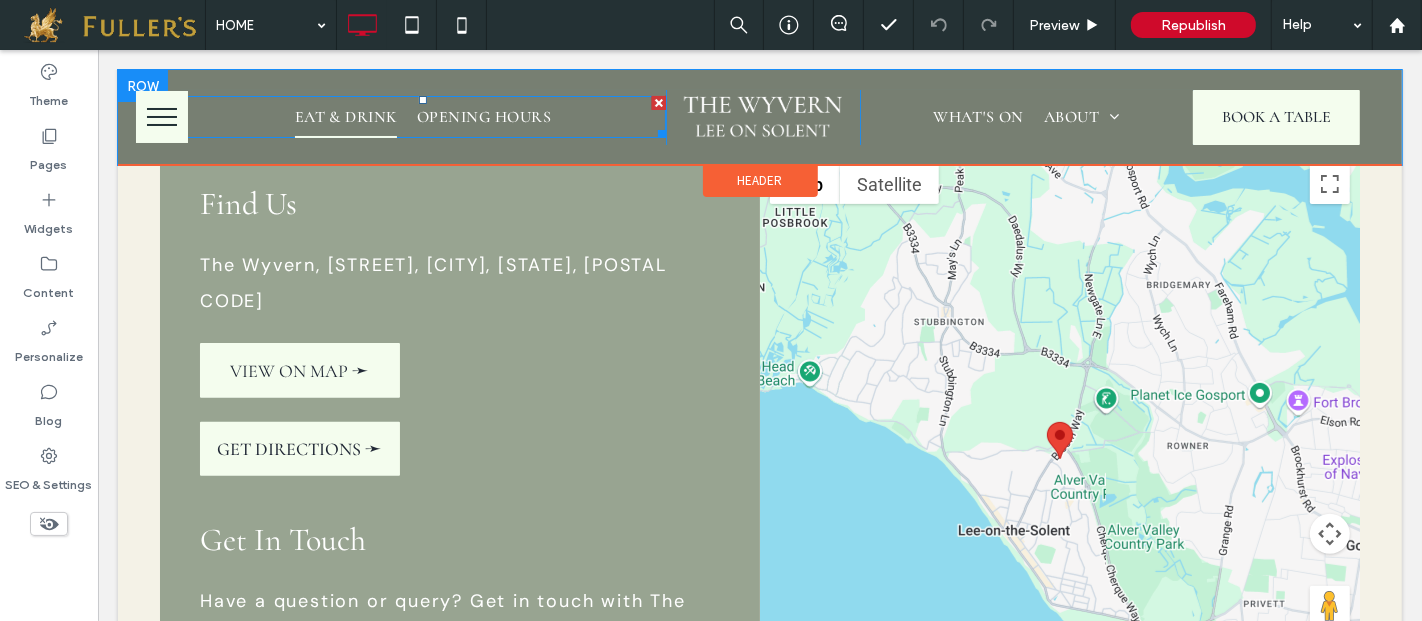 click on "EAT & DRINK" at bounding box center [345, 117] 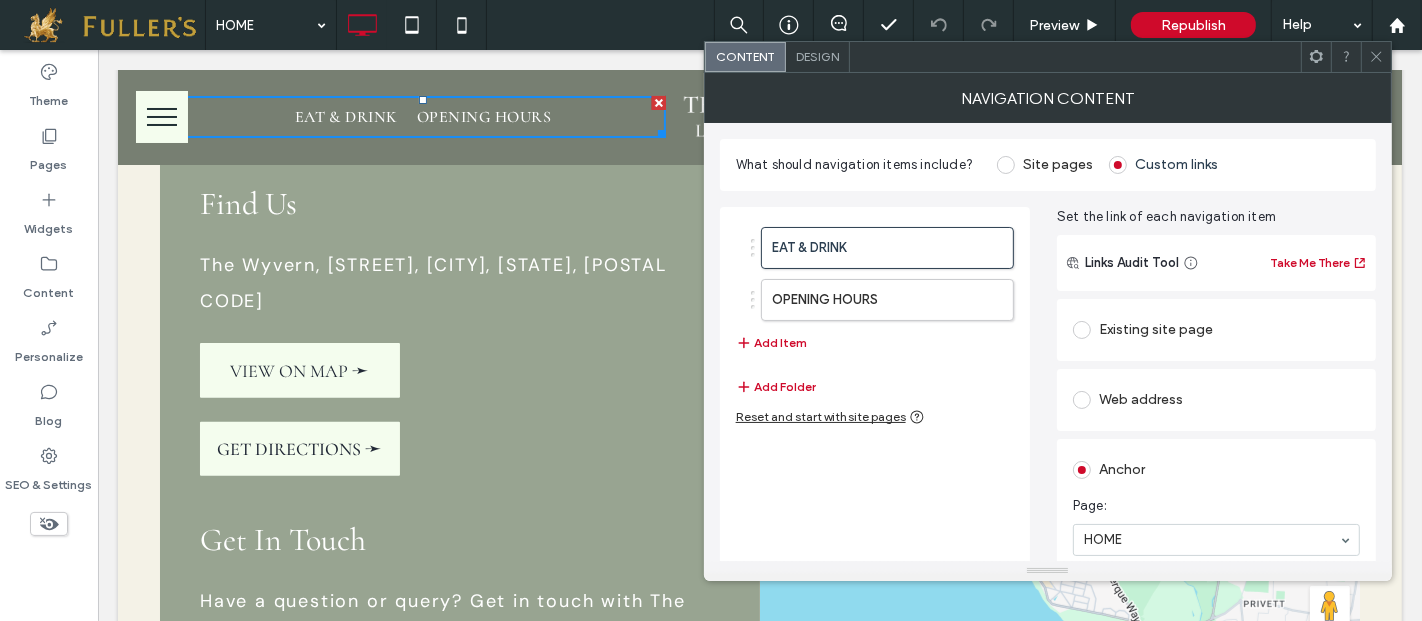 scroll, scrollTop: 92, scrollLeft: 0, axis: vertical 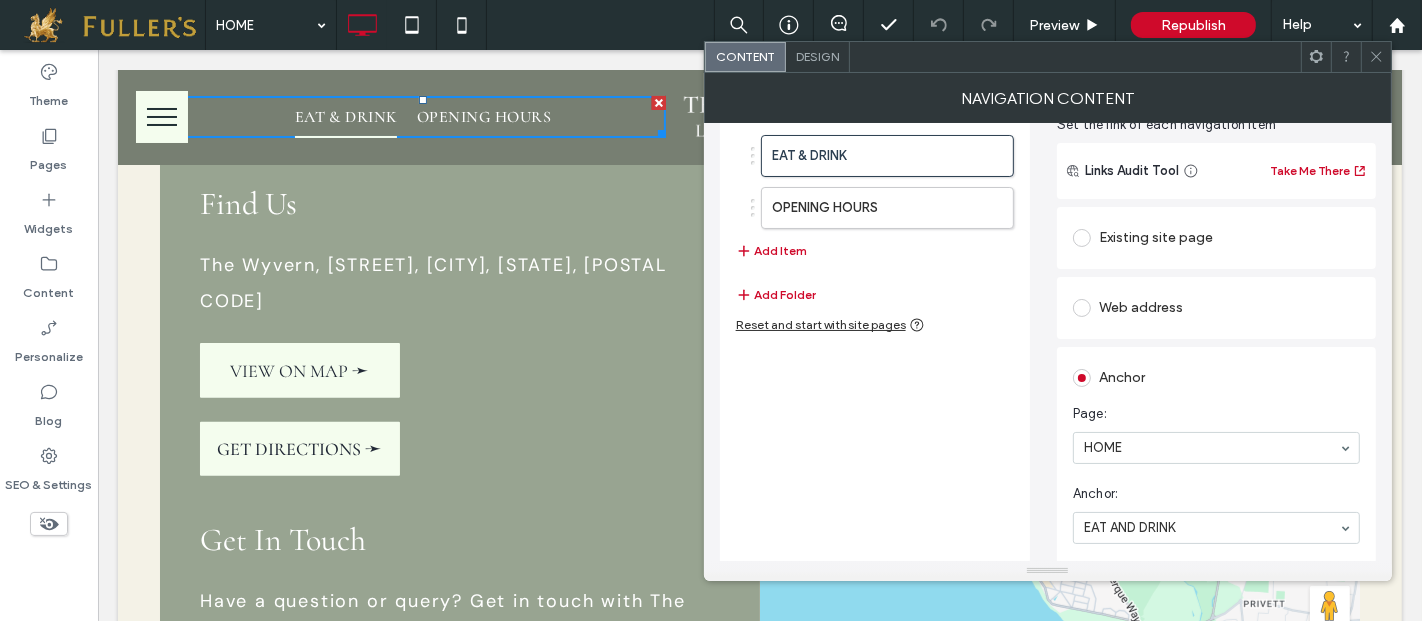 click on "EAT & DRINK" at bounding box center (345, 117) 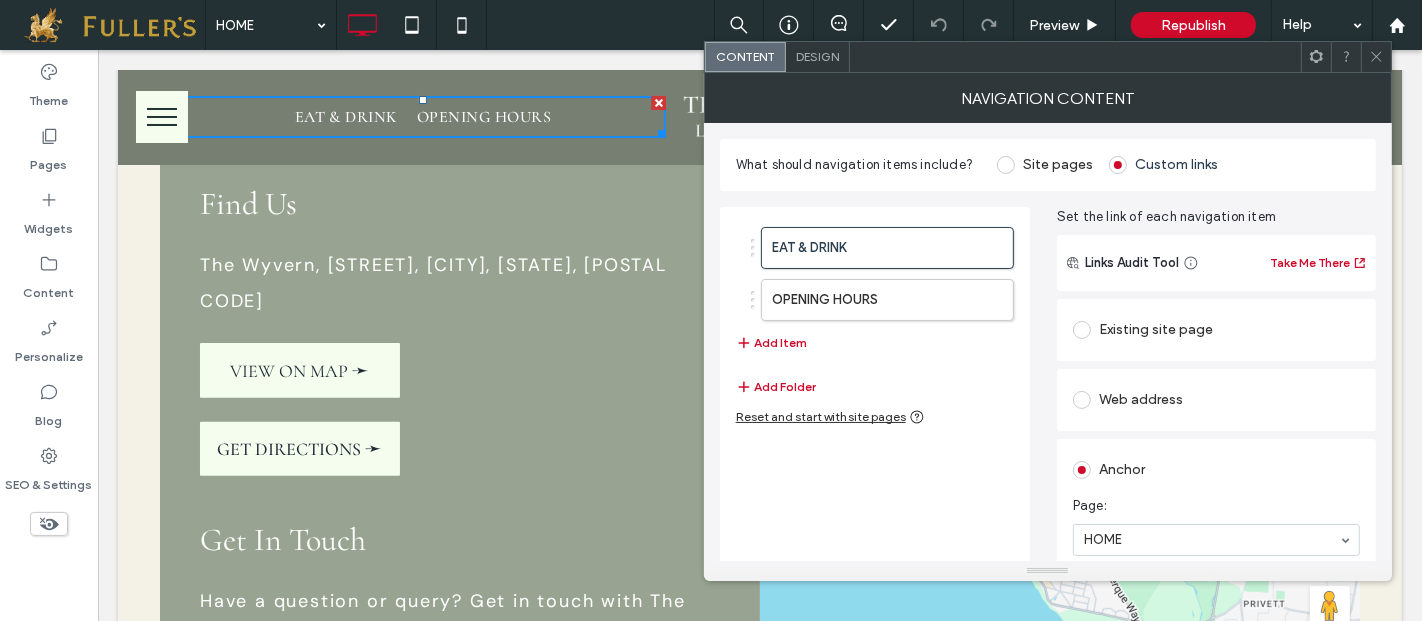 click at bounding box center (1376, 57) 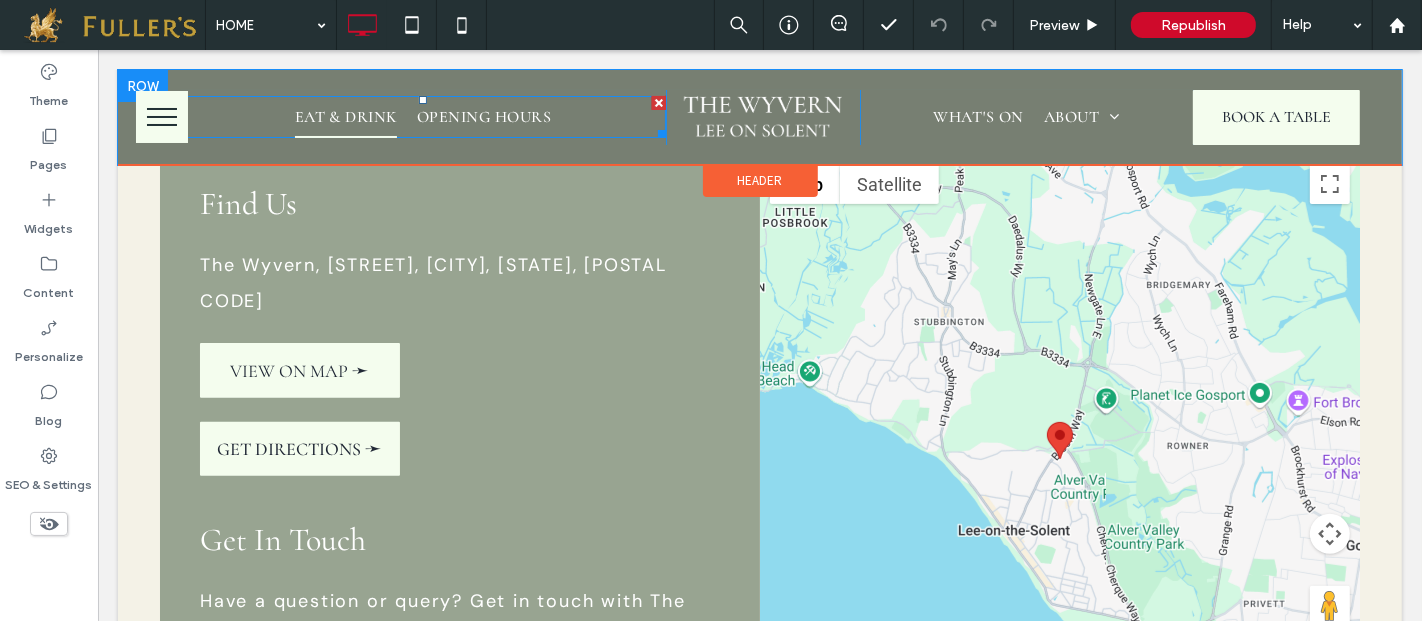 click on "EAT & DRINK" at bounding box center (345, 117) 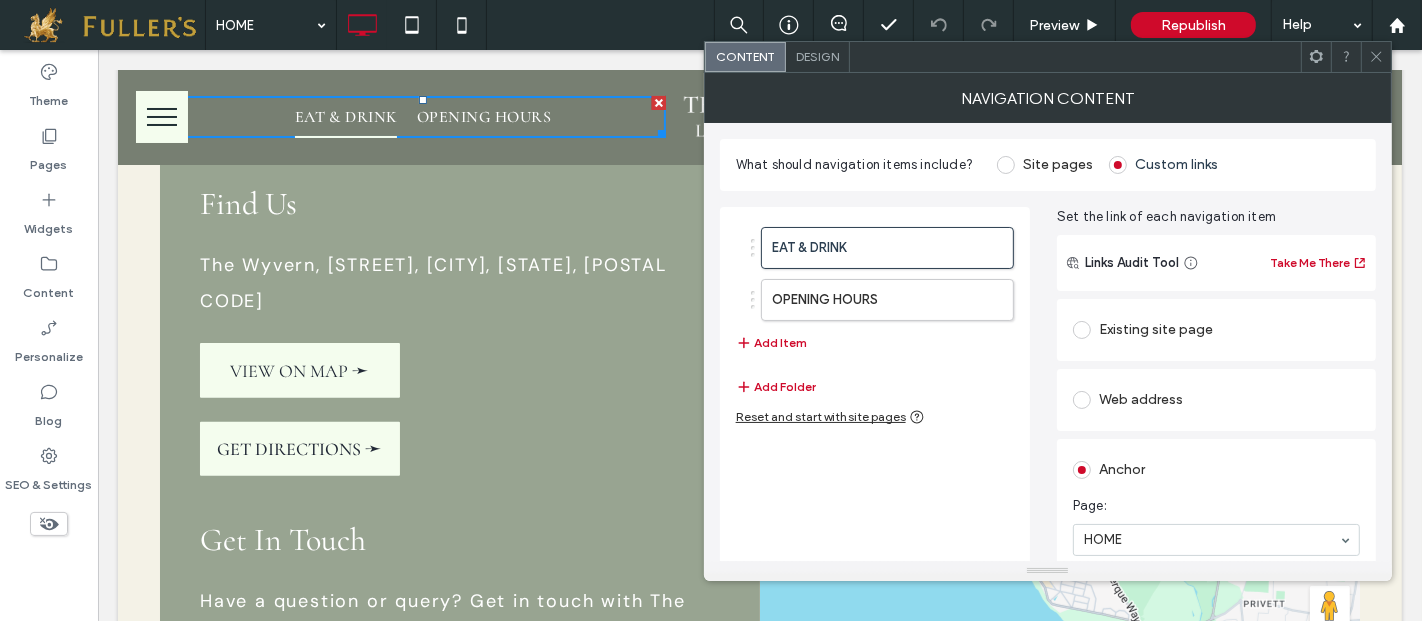 click on "EAT & DRINK" at bounding box center [345, 117] 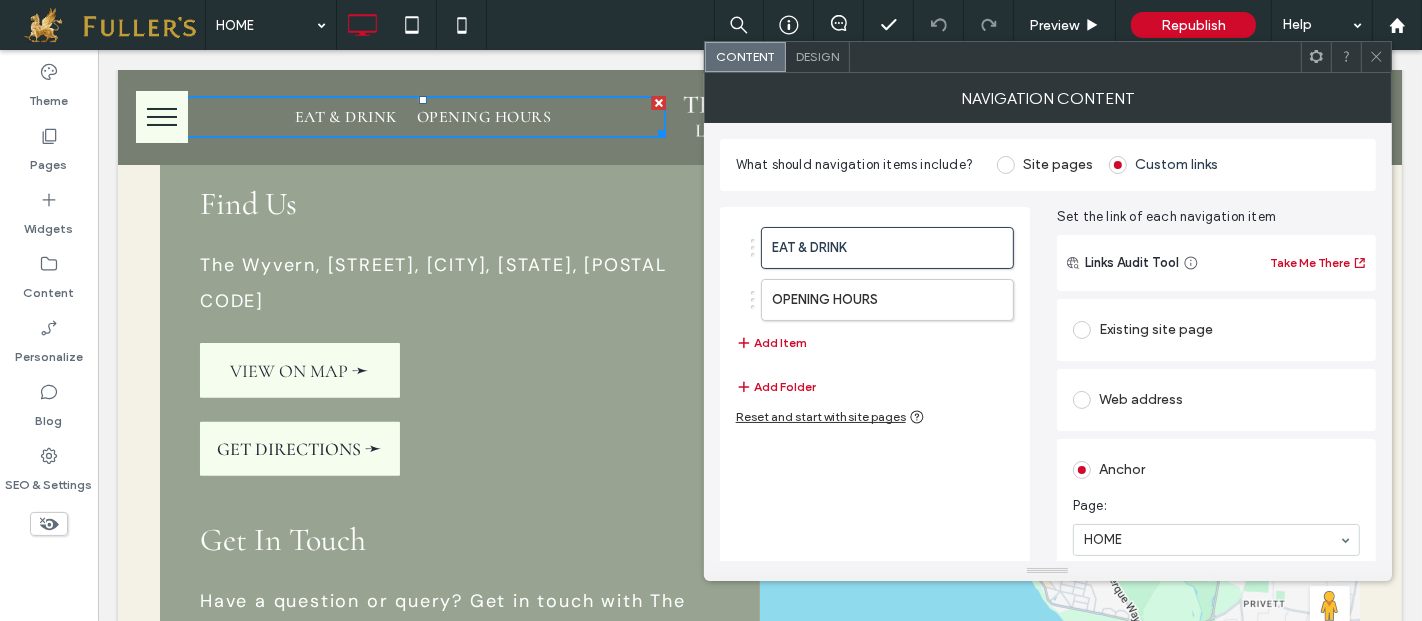 click on "NAVIGATION CONTENT" at bounding box center [1048, 98] 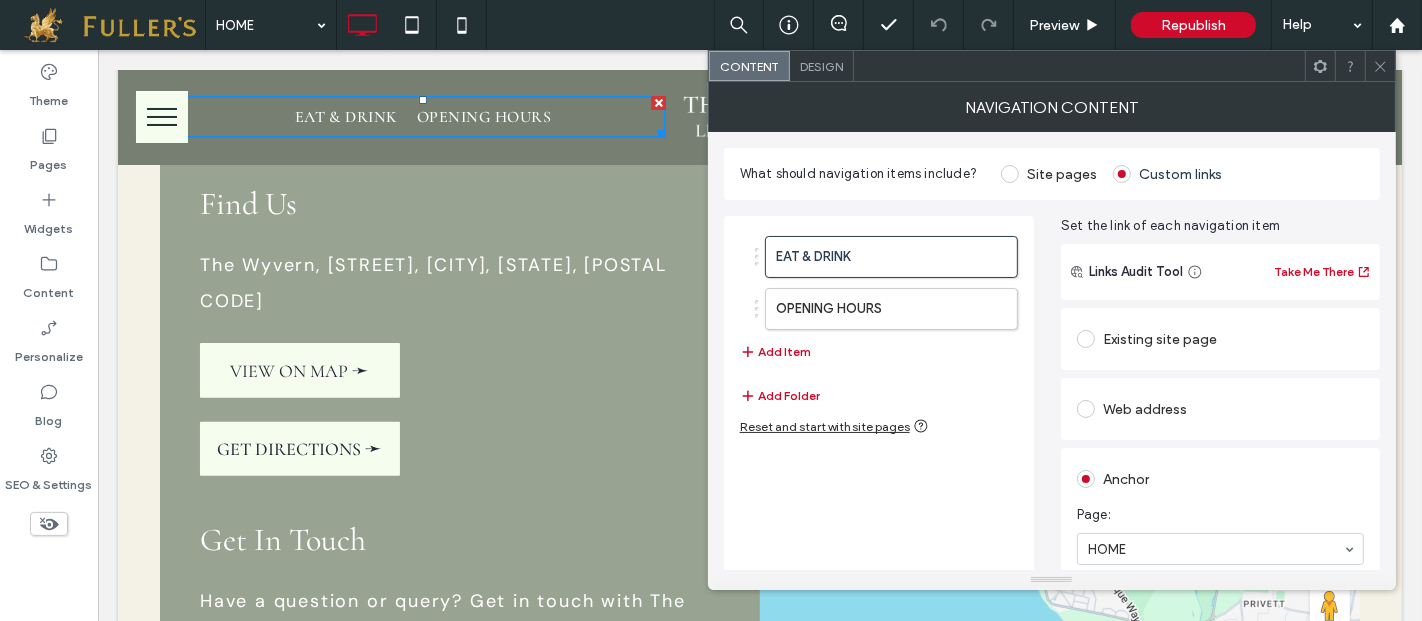 click at bounding box center (1380, 66) 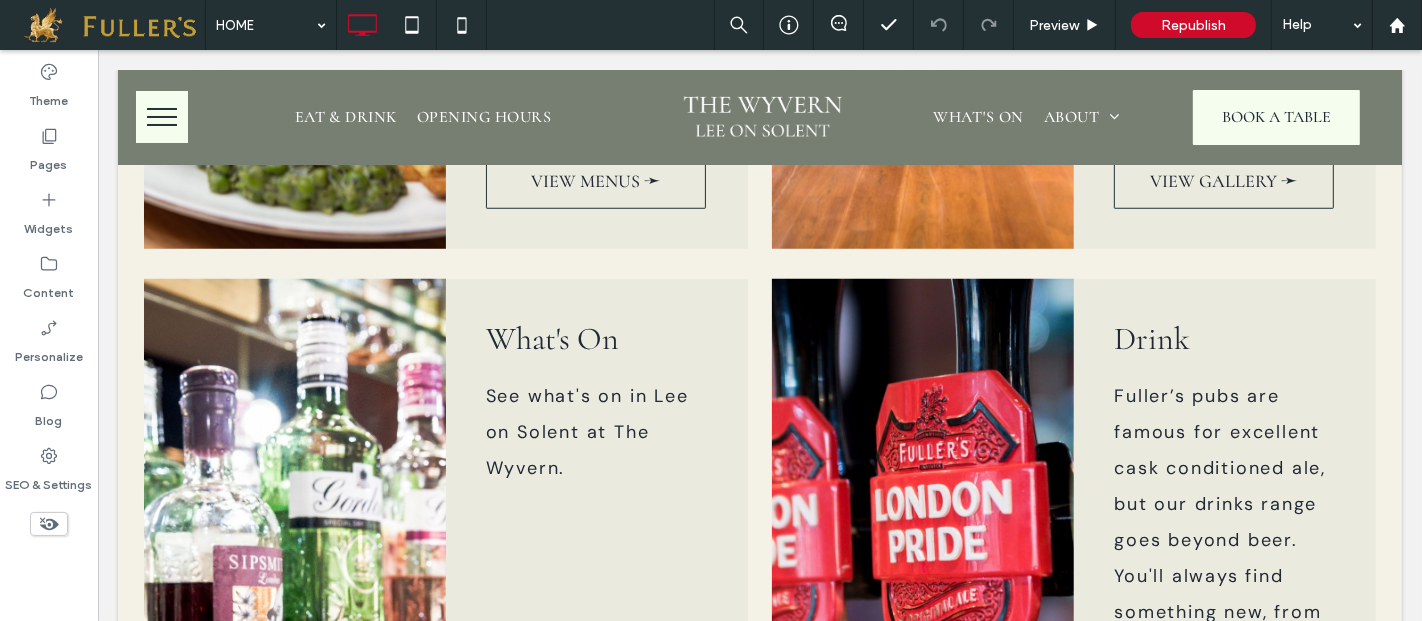 scroll, scrollTop: 905, scrollLeft: 0, axis: vertical 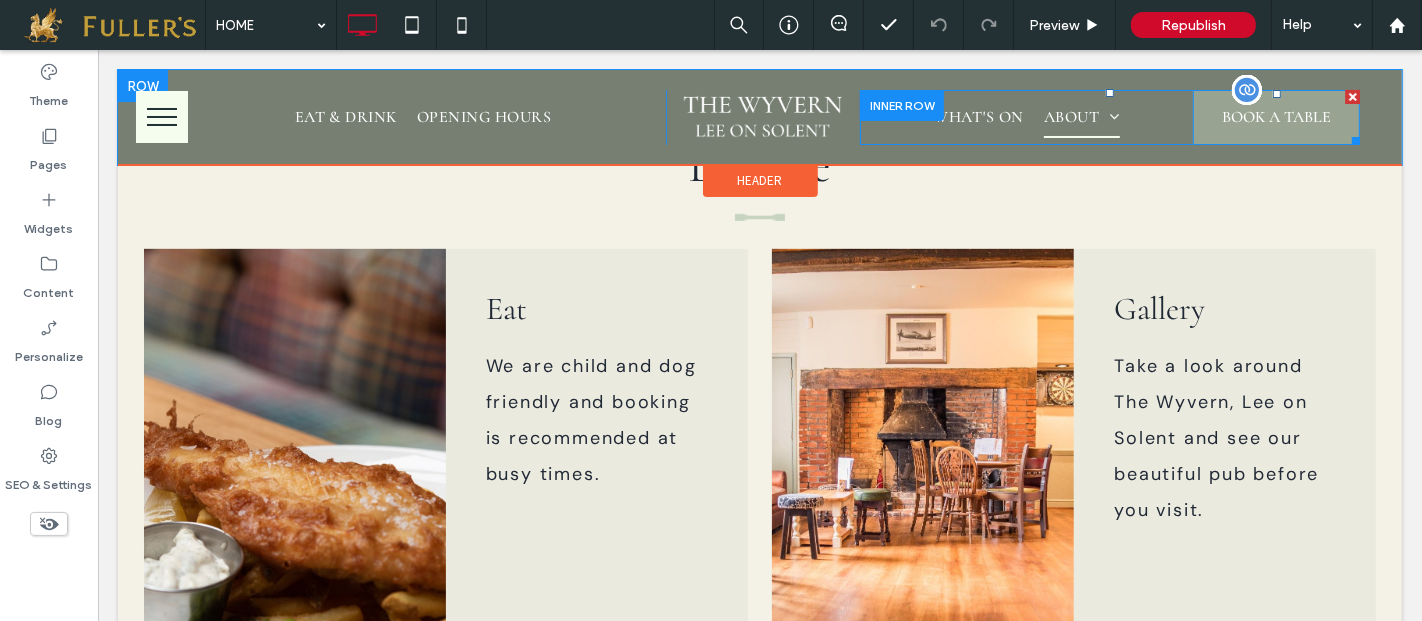 click on "BOOK A TABLE" at bounding box center [1275, 117] 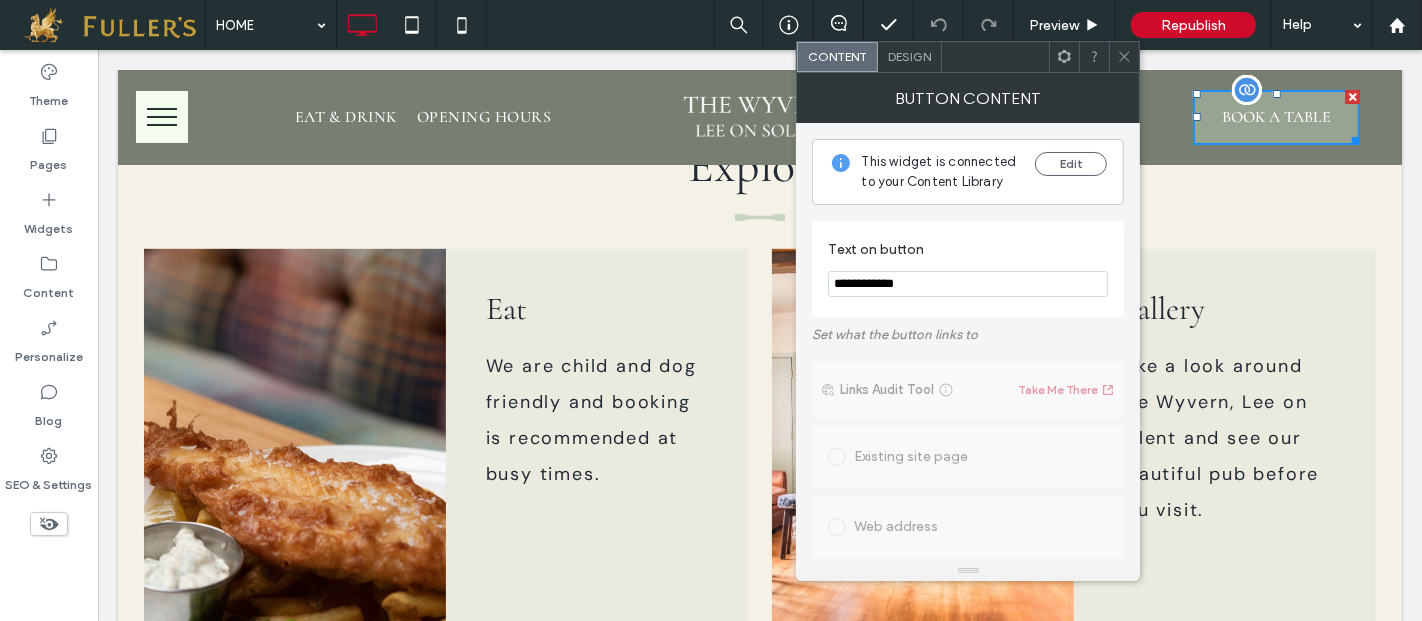 click on "BOOK A TABLE" at bounding box center (1275, 117) 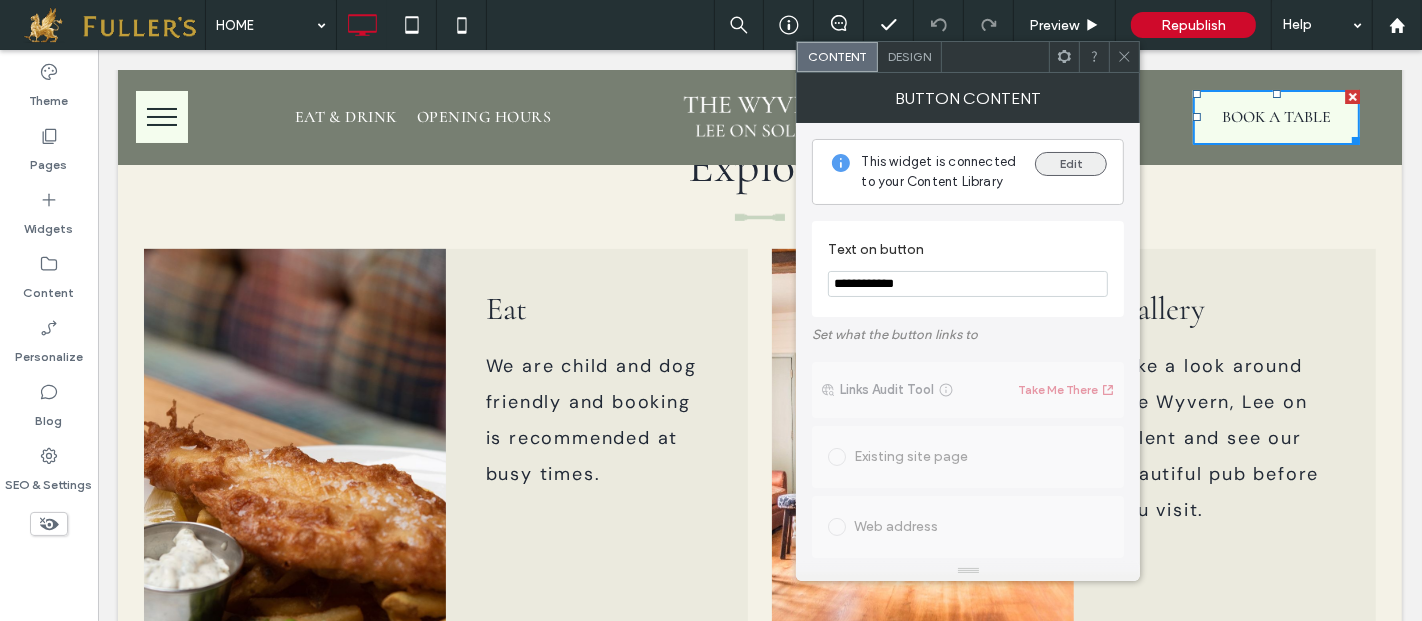 click on "Edit" at bounding box center [1071, 164] 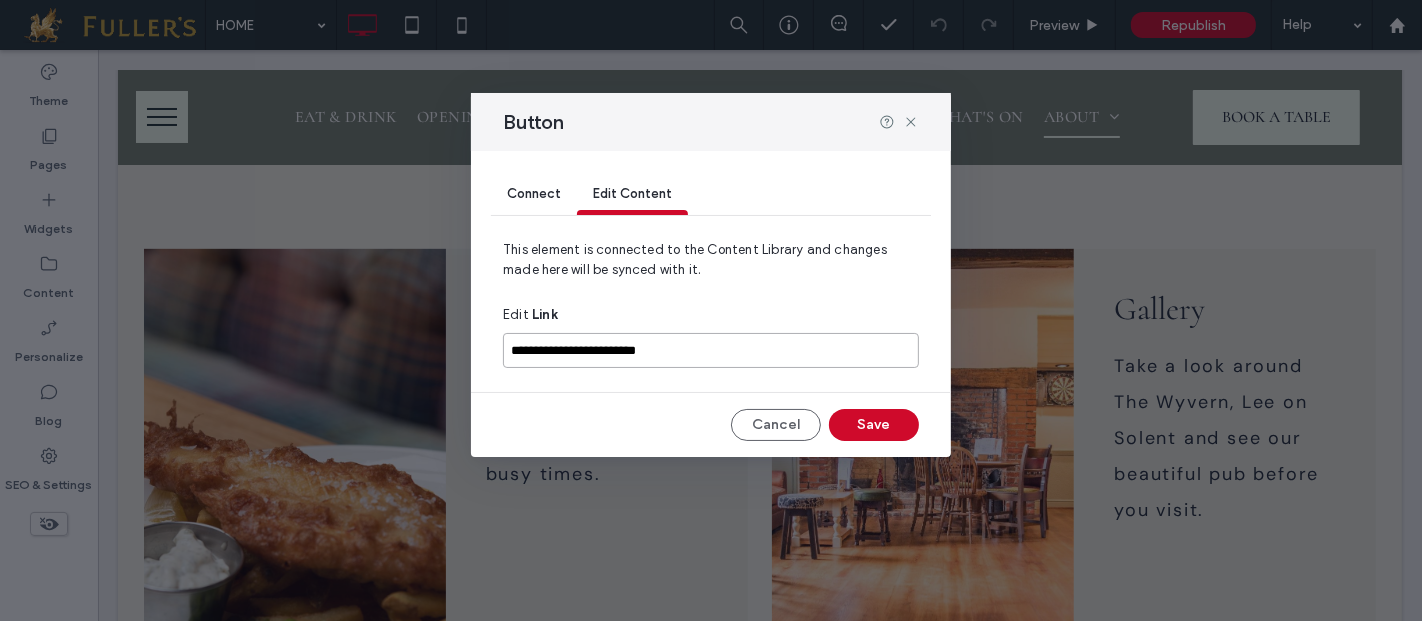 click on "**********" at bounding box center [711, 350] 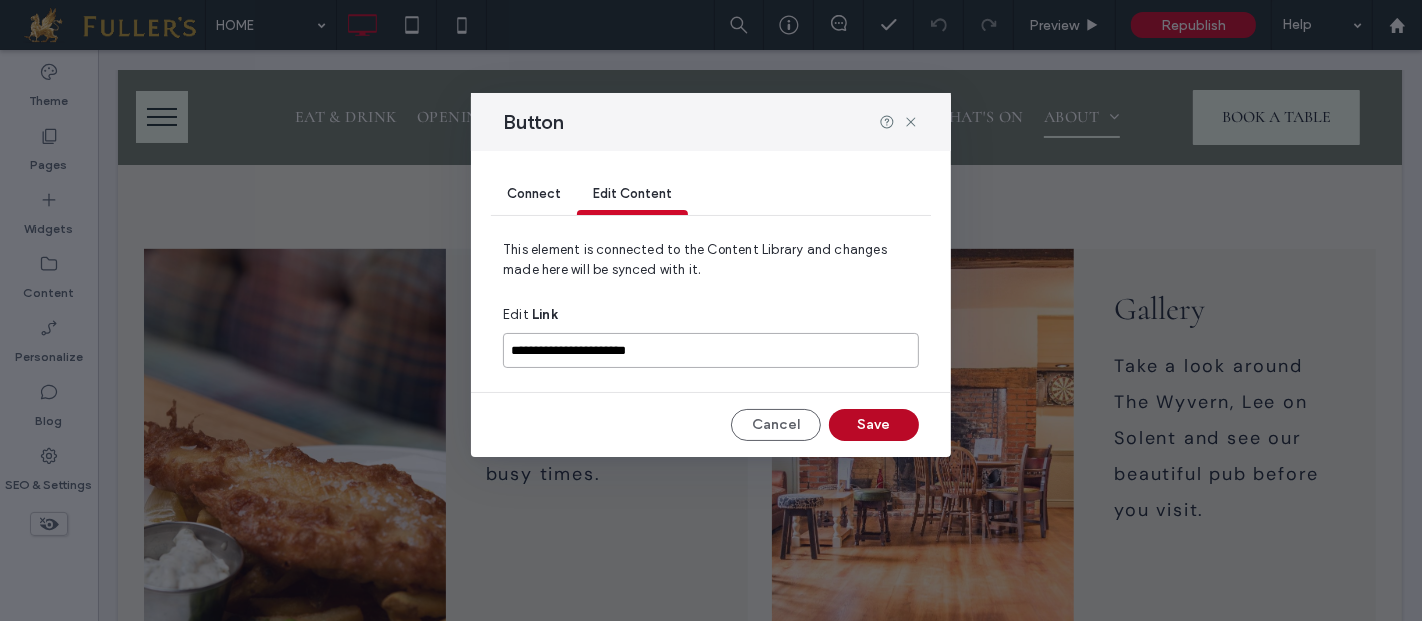 type on "**********" 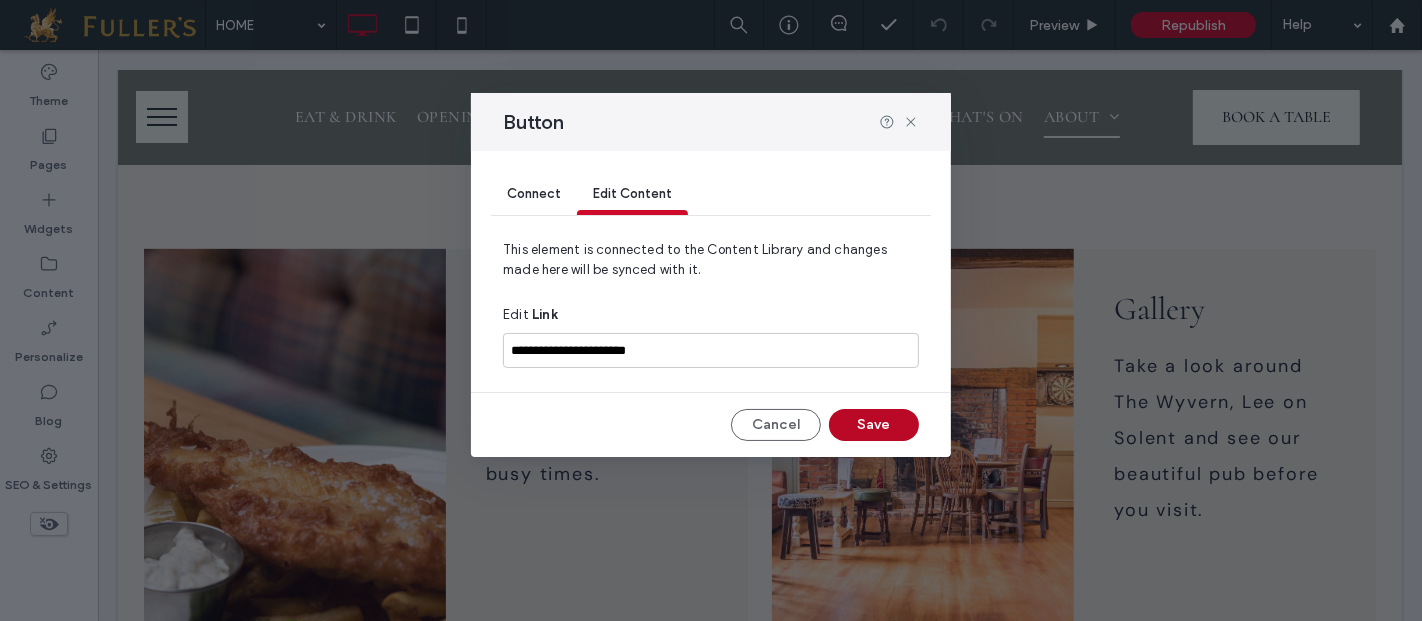 click on "Save" at bounding box center [874, 425] 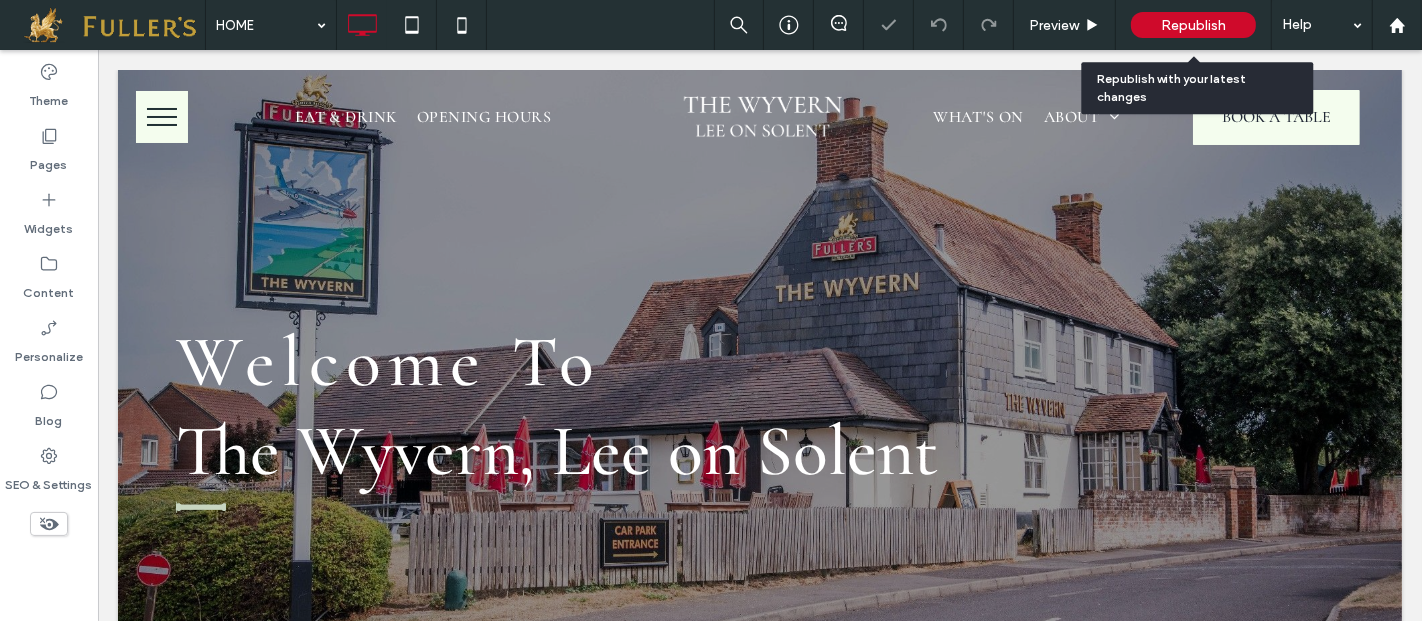 scroll, scrollTop: 0, scrollLeft: 0, axis: both 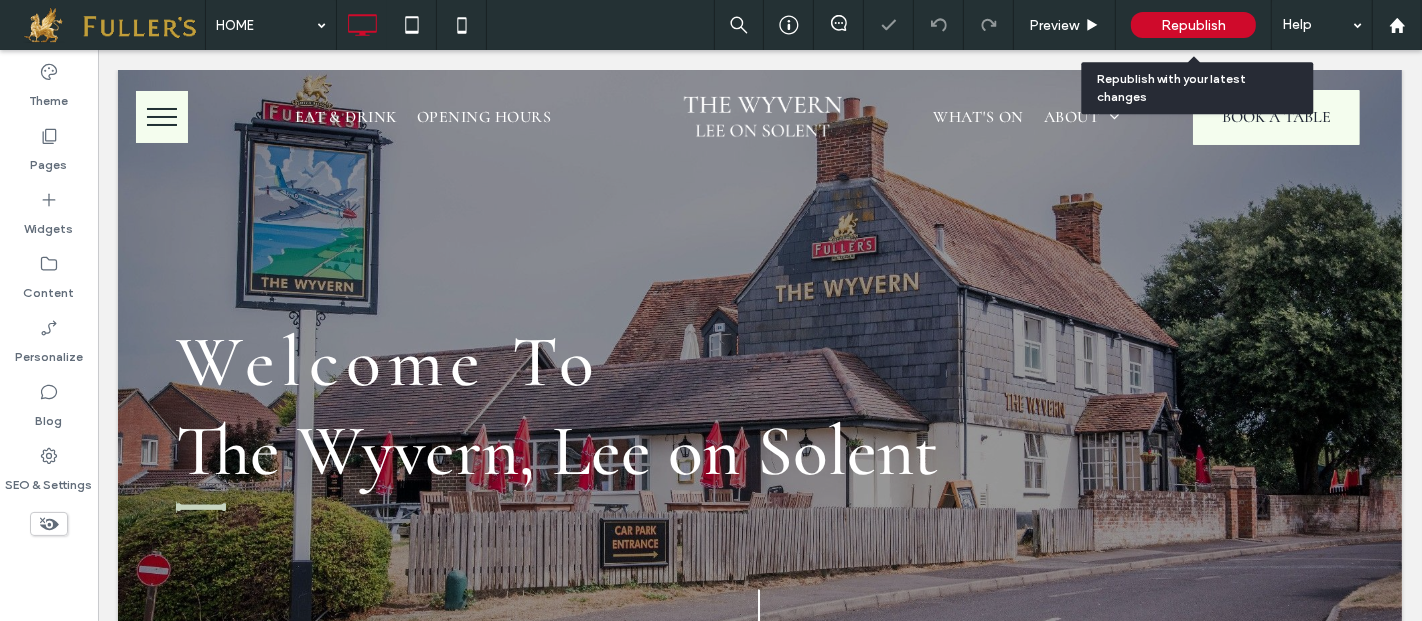 click on "Republish" at bounding box center (1193, 25) 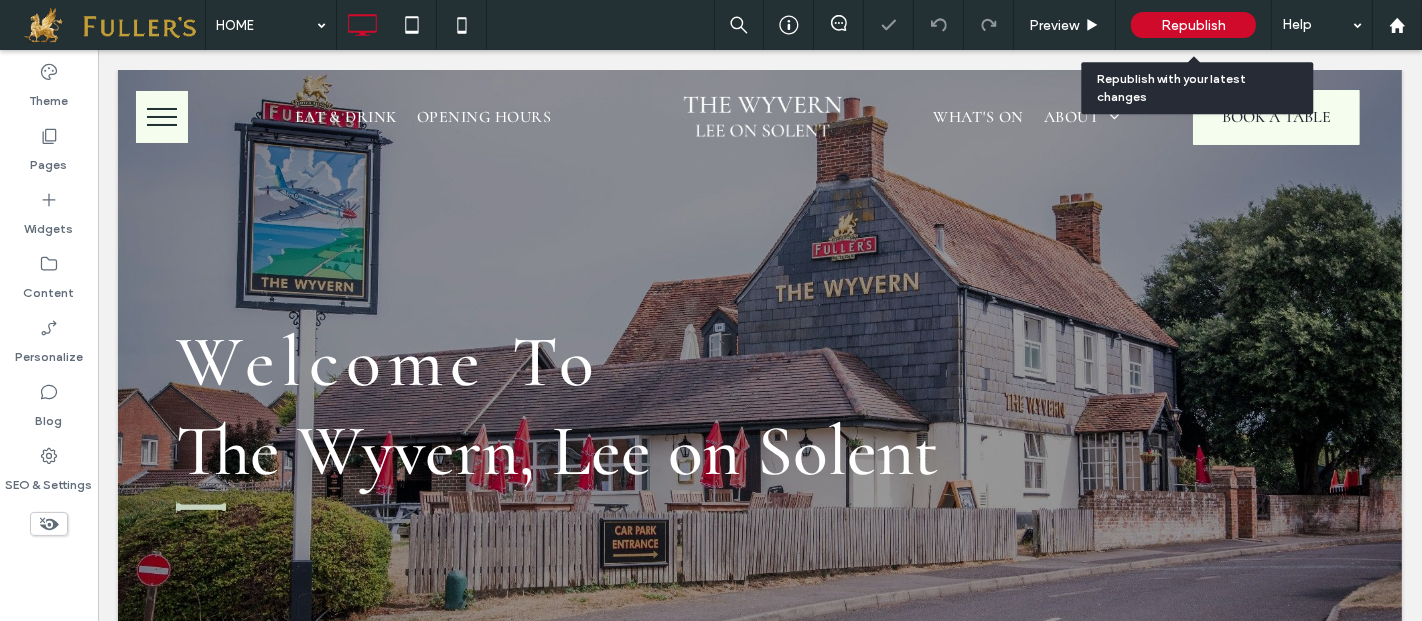 scroll, scrollTop: 0, scrollLeft: 0, axis: both 